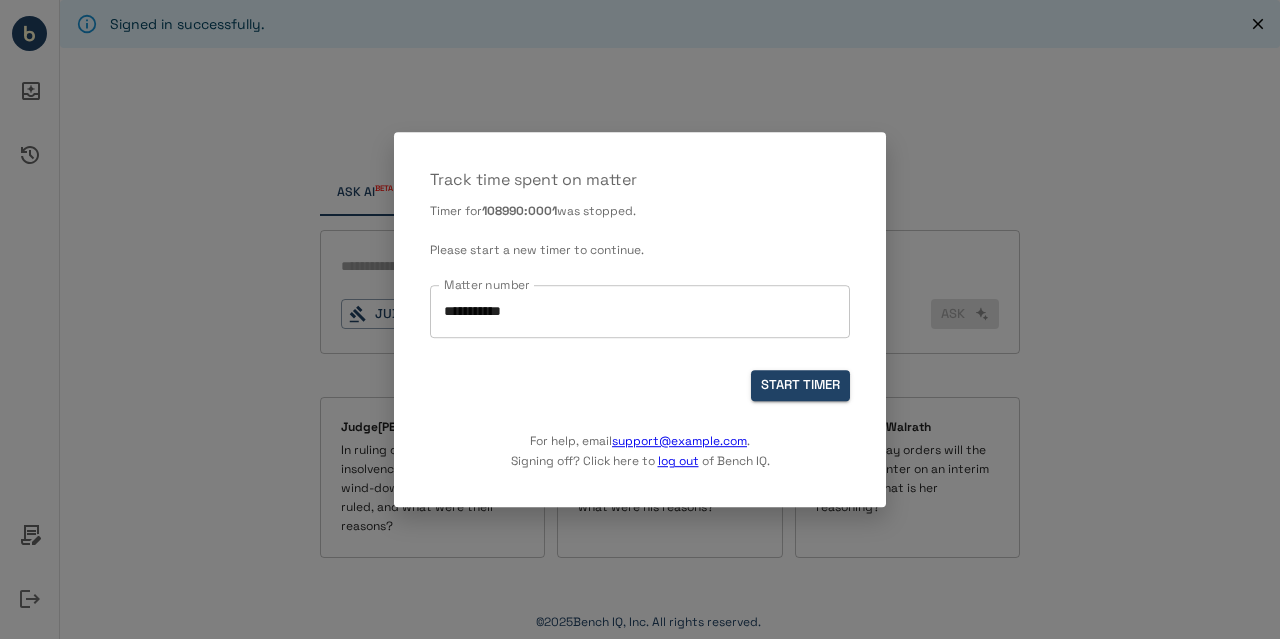 scroll, scrollTop: 0, scrollLeft: 0, axis: both 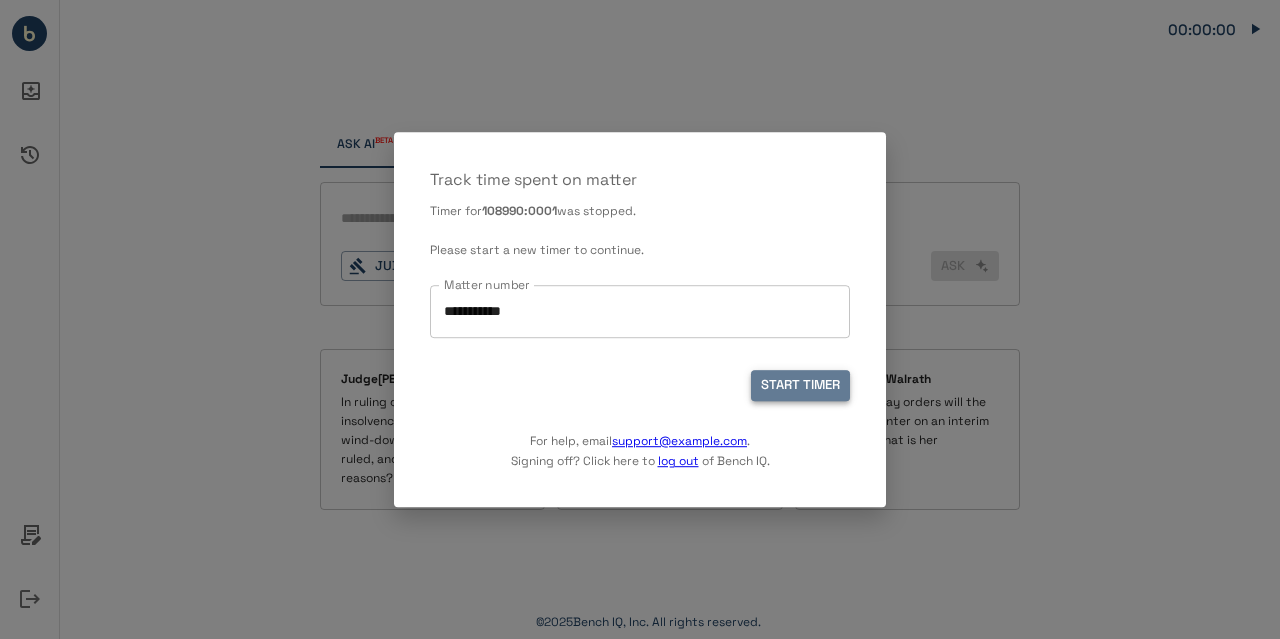click on "START TIMER" at bounding box center (800, 386) 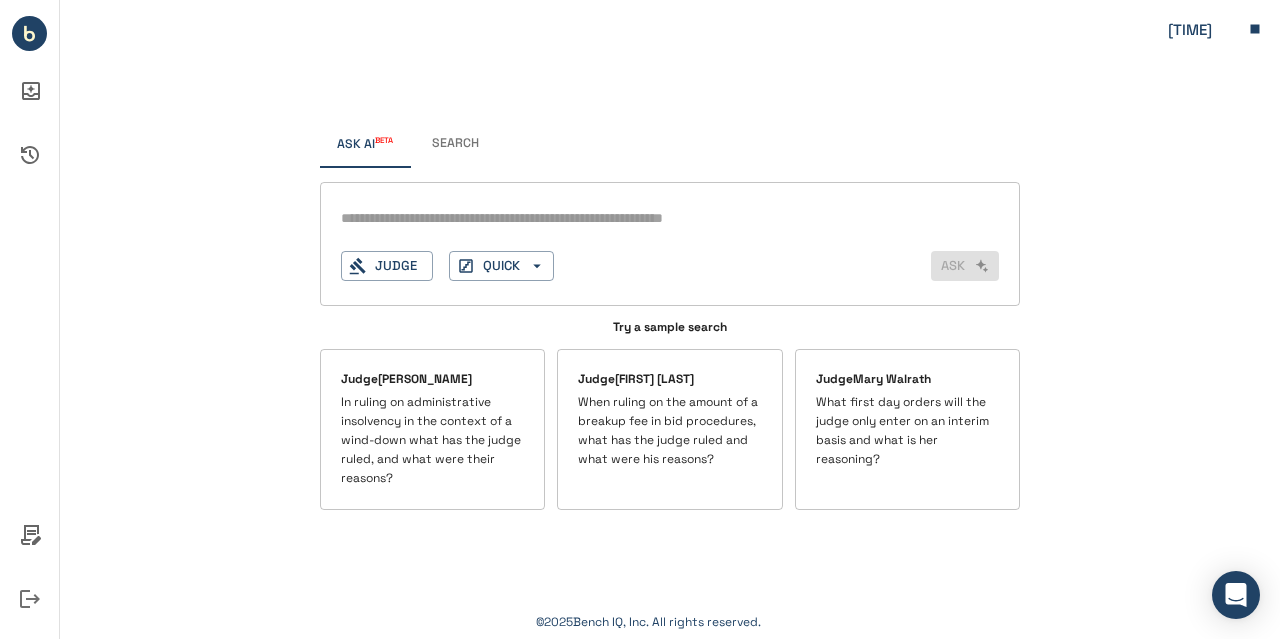 click at bounding box center (670, 218) 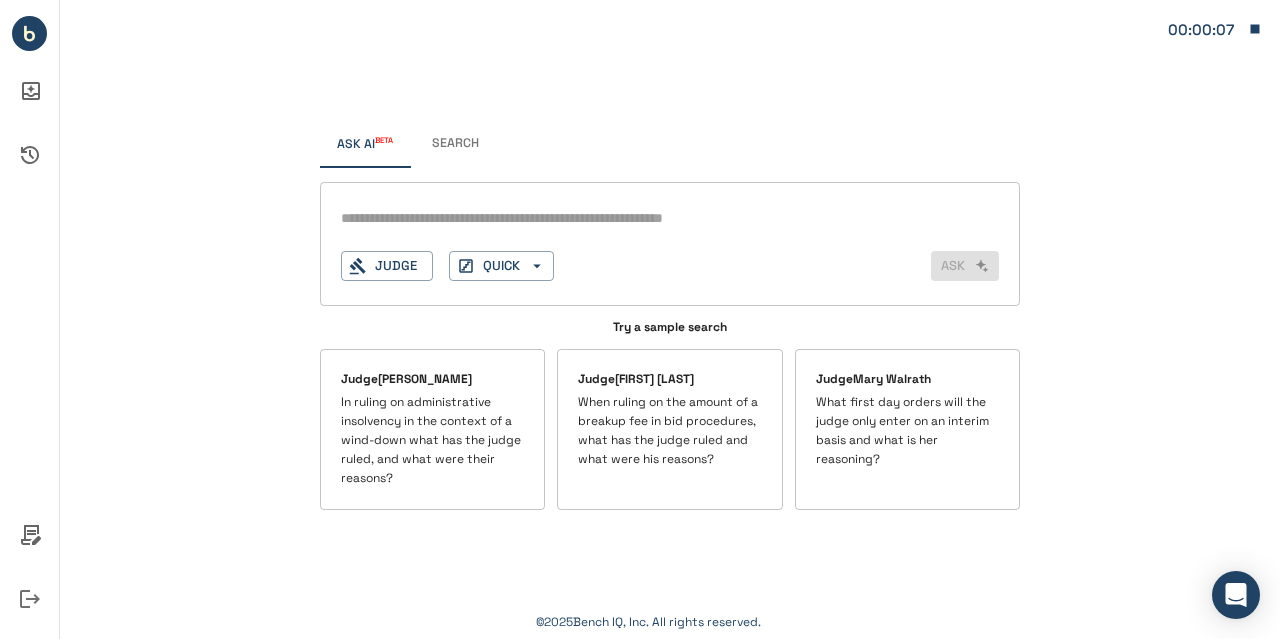 click at bounding box center (670, 218) 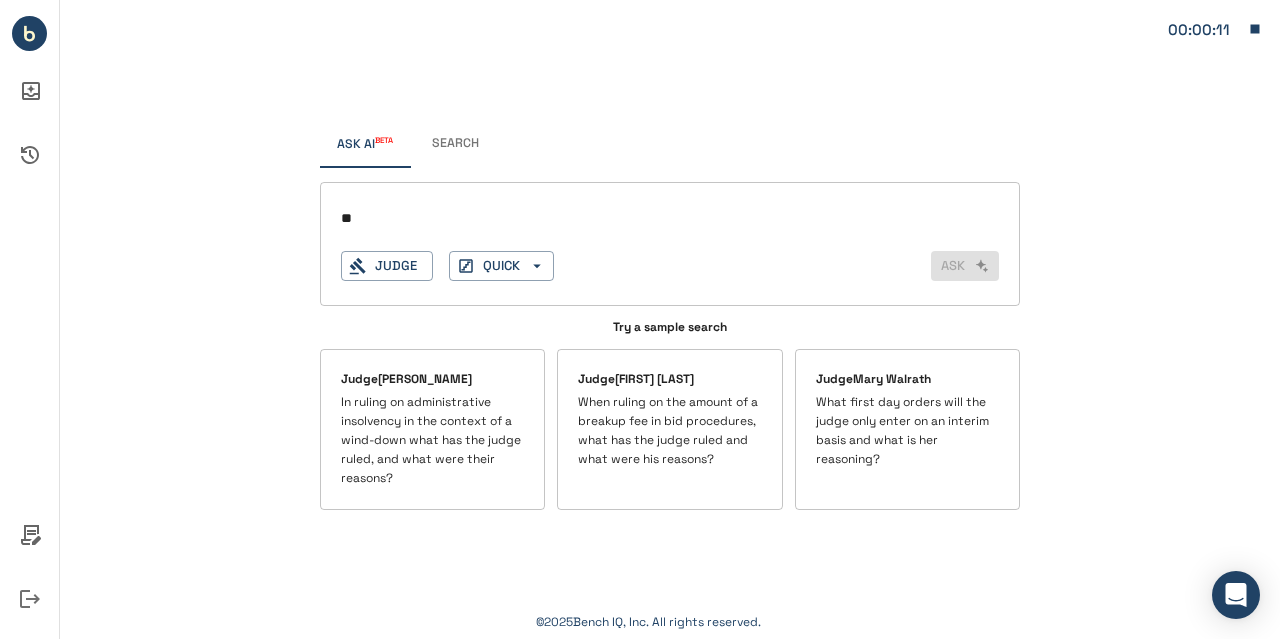 type on "*" 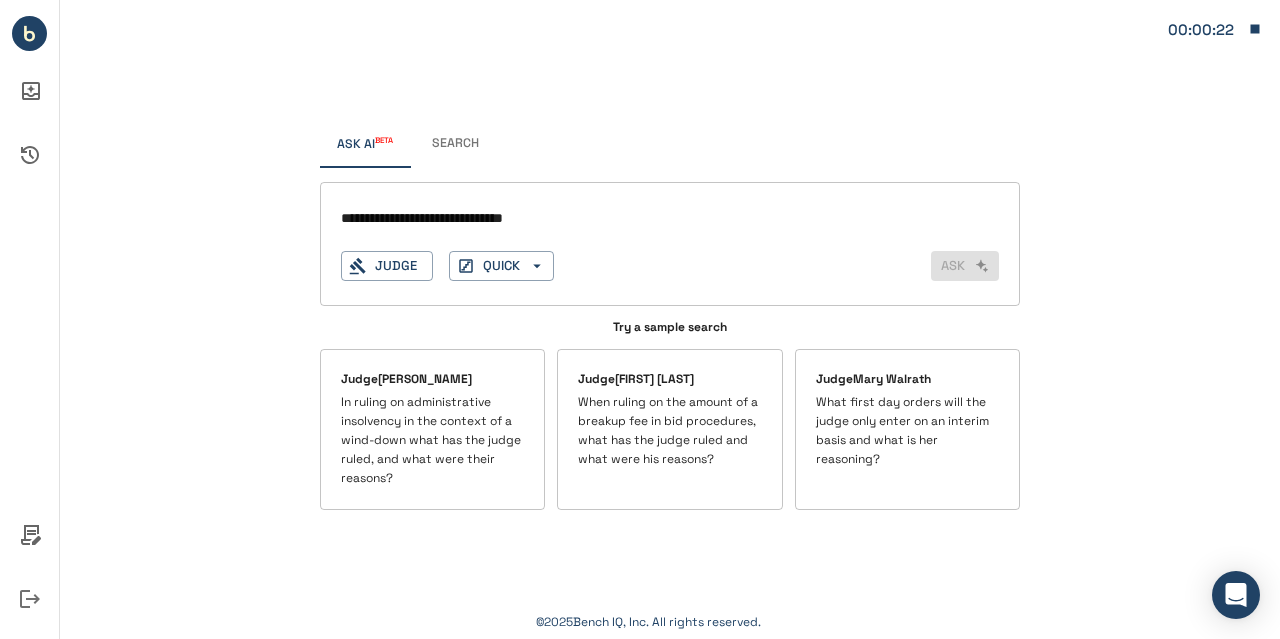 drag, startPoint x: 575, startPoint y: 222, endPoint x: 310, endPoint y: 231, distance: 265.15277 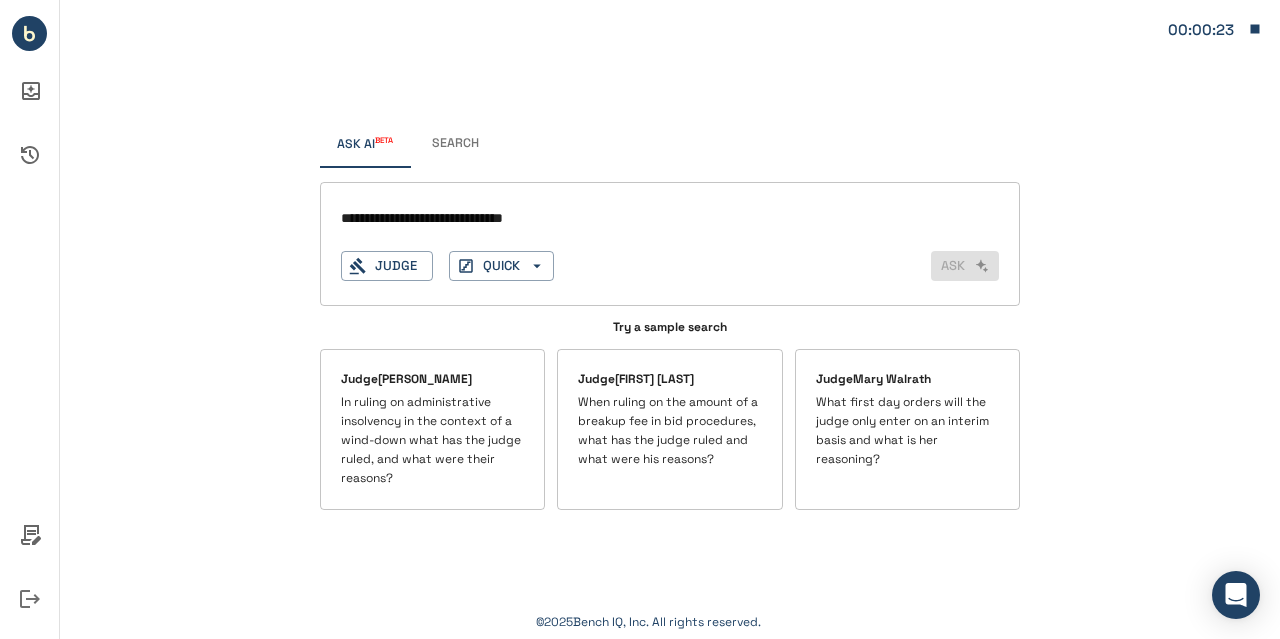 type on "**********" 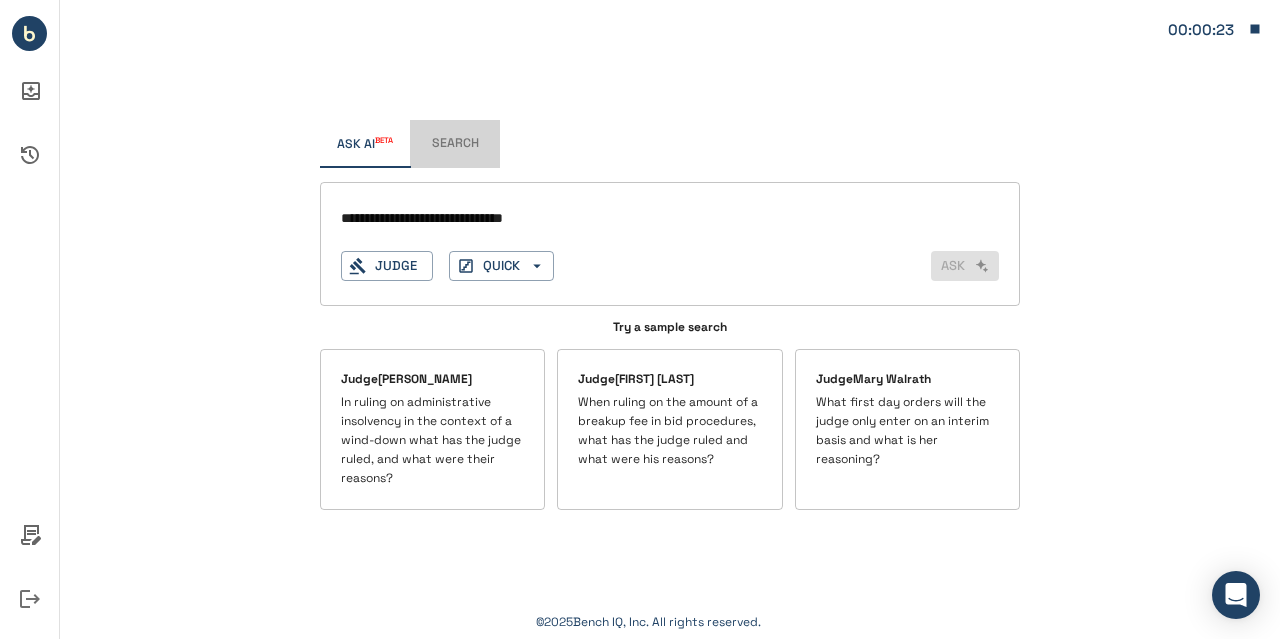 click on "Search" at bounding box center [455, 144] 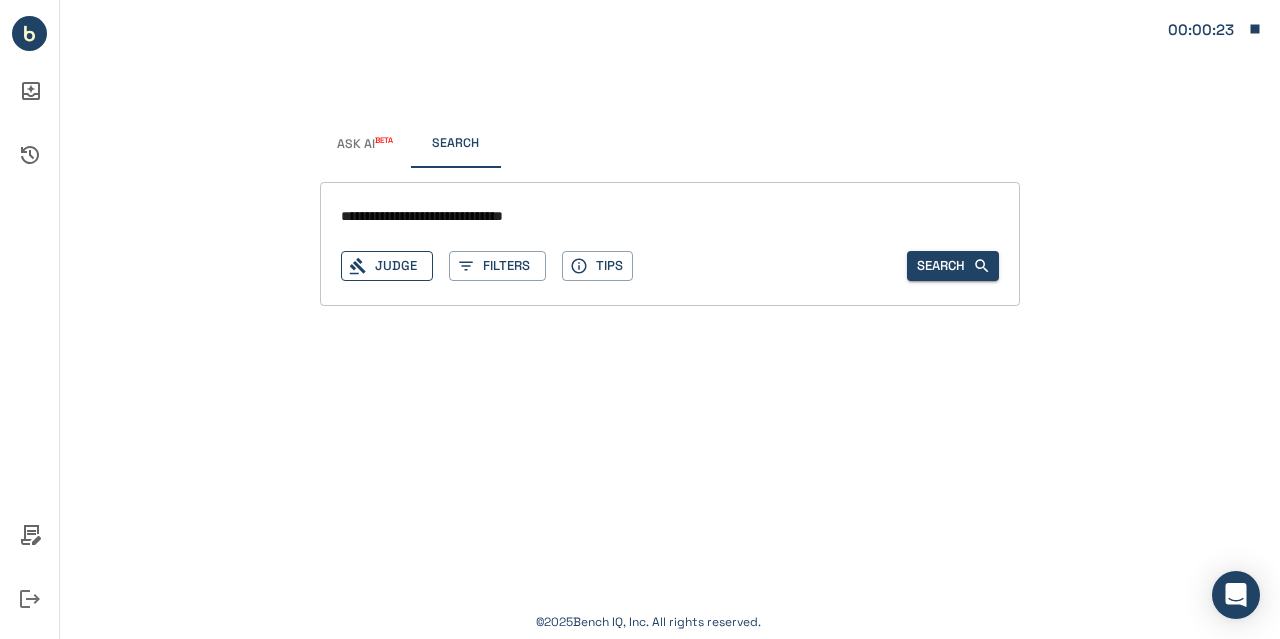 type on "**********" 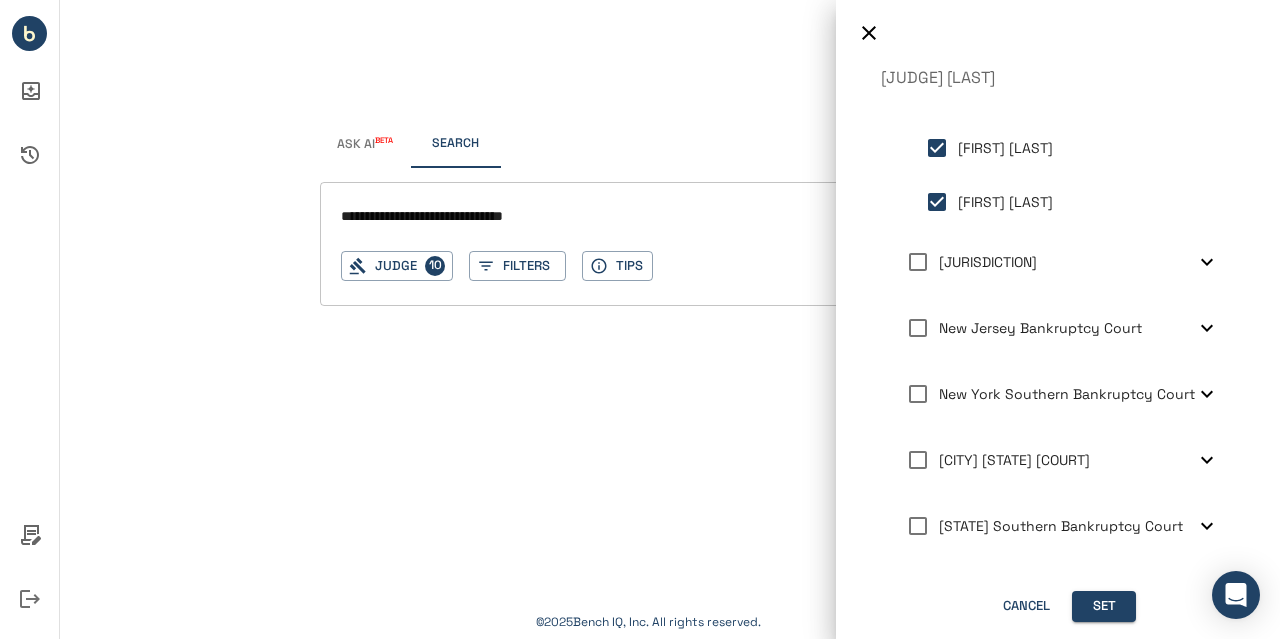 scroll, scrollTop: 550, scrollLeft: 0, axis: vertical 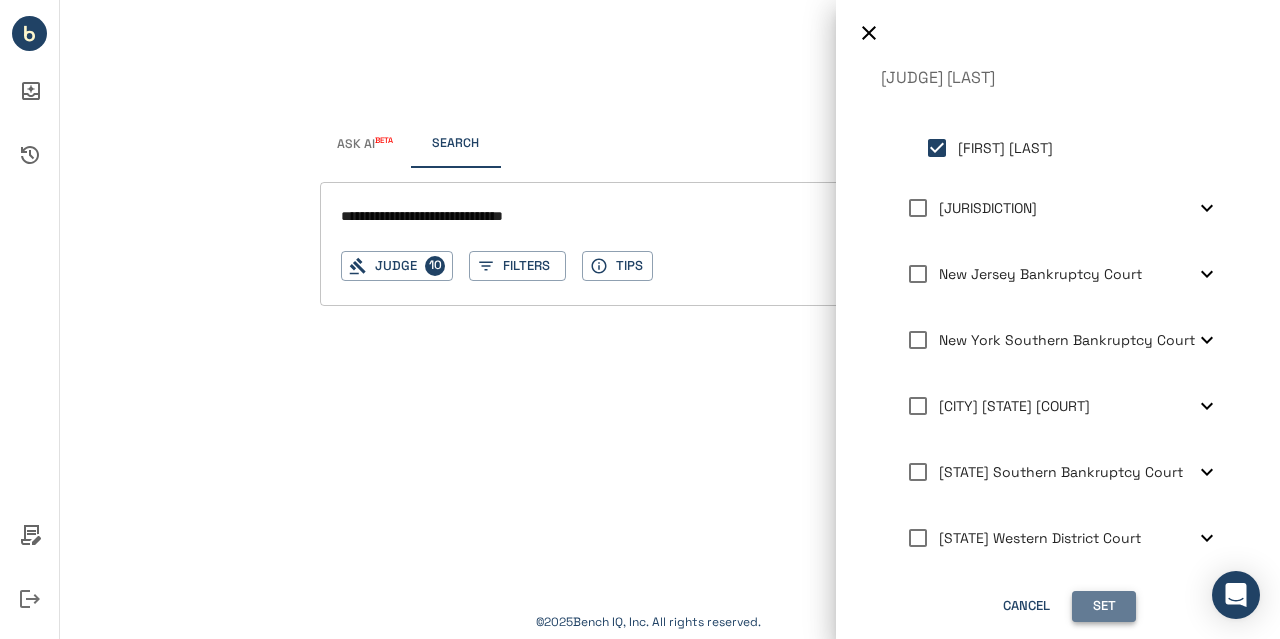 click on "Set" at bounding box center [1104, 606] 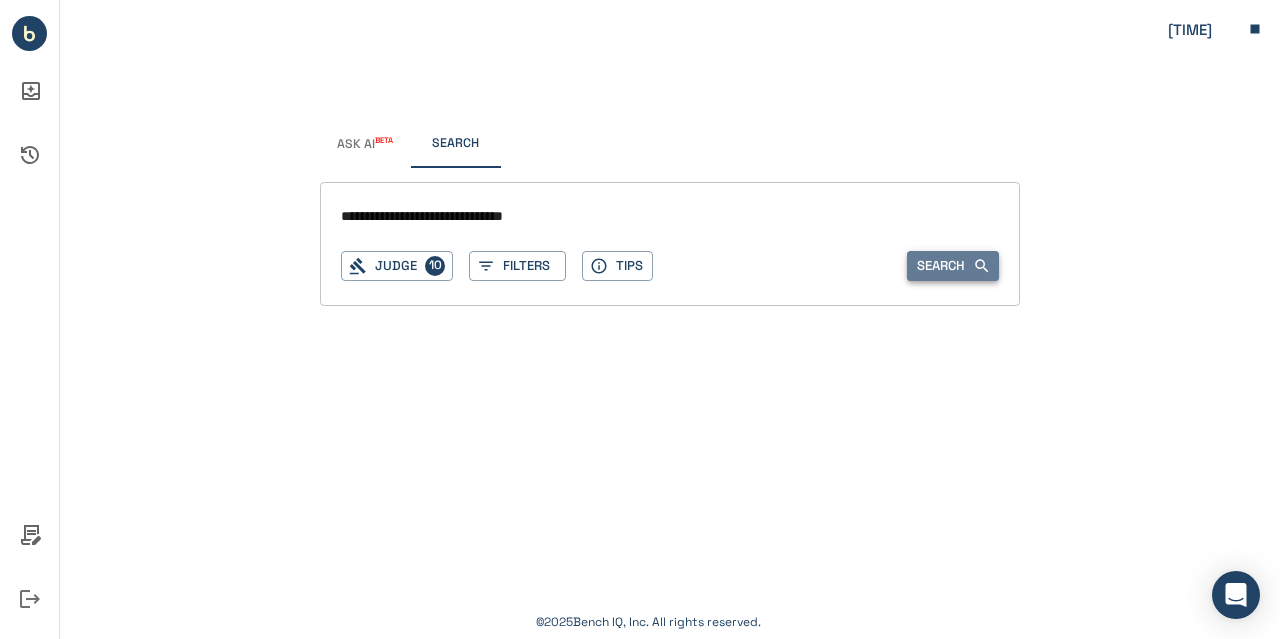 click on "Search" at bounding box center (953, 266) 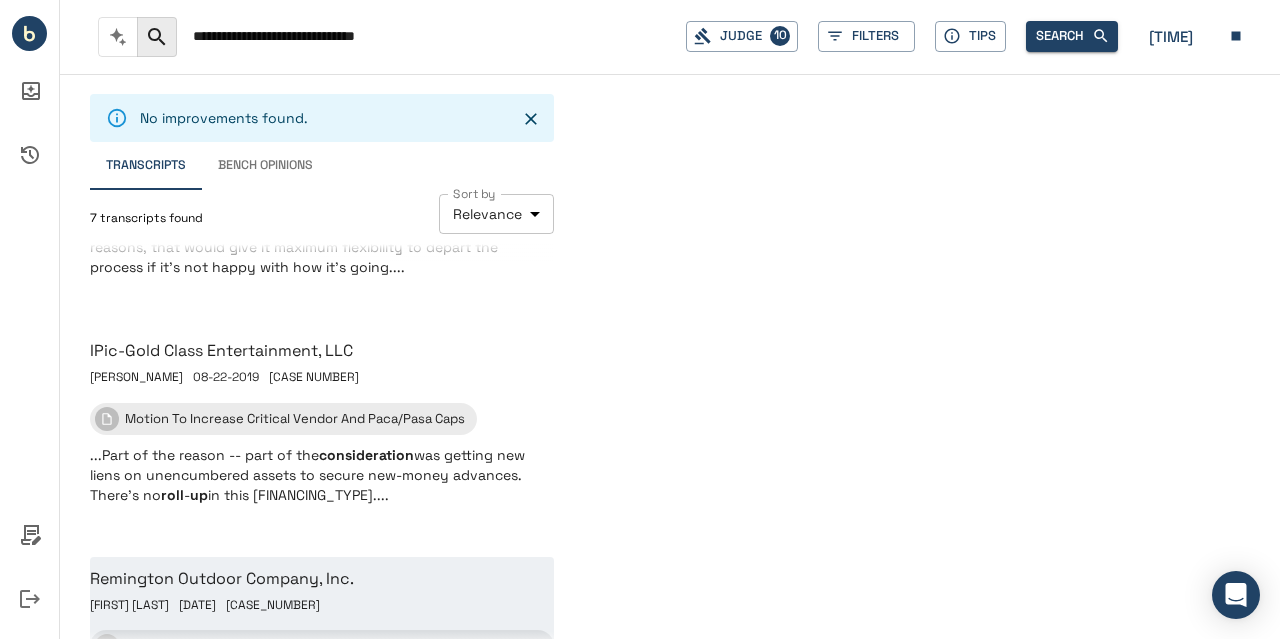 scroll, scrollTop: 806, scrollLeft: 0, axis: vertical 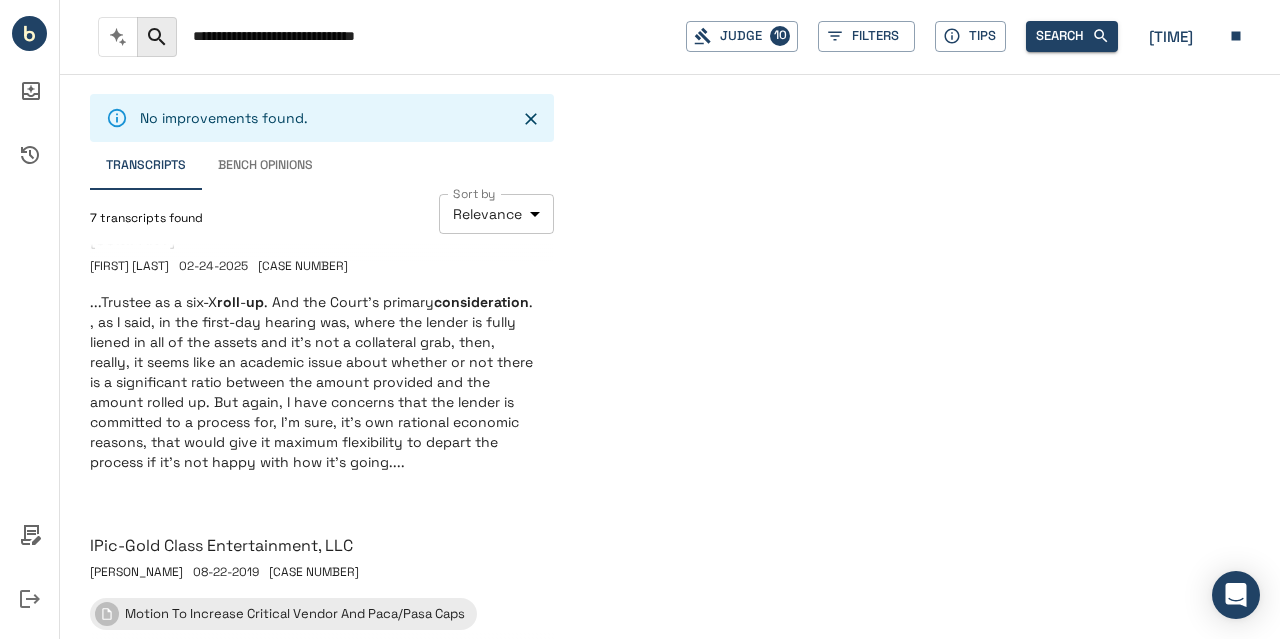 drag, startPoint x: 296, startPoint y: 35, endPoint x: 386, endPoint y: 43, distance: 90.35486 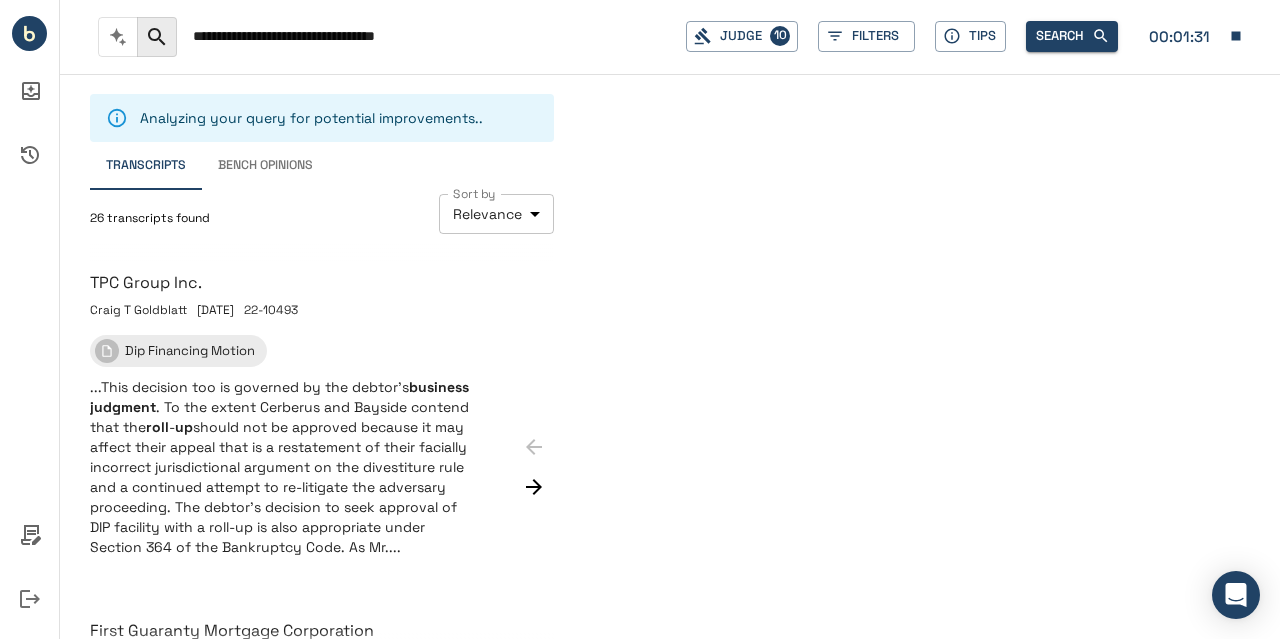 scroll, scrollTop: 329, scrollLeft: 0, axis: vertical 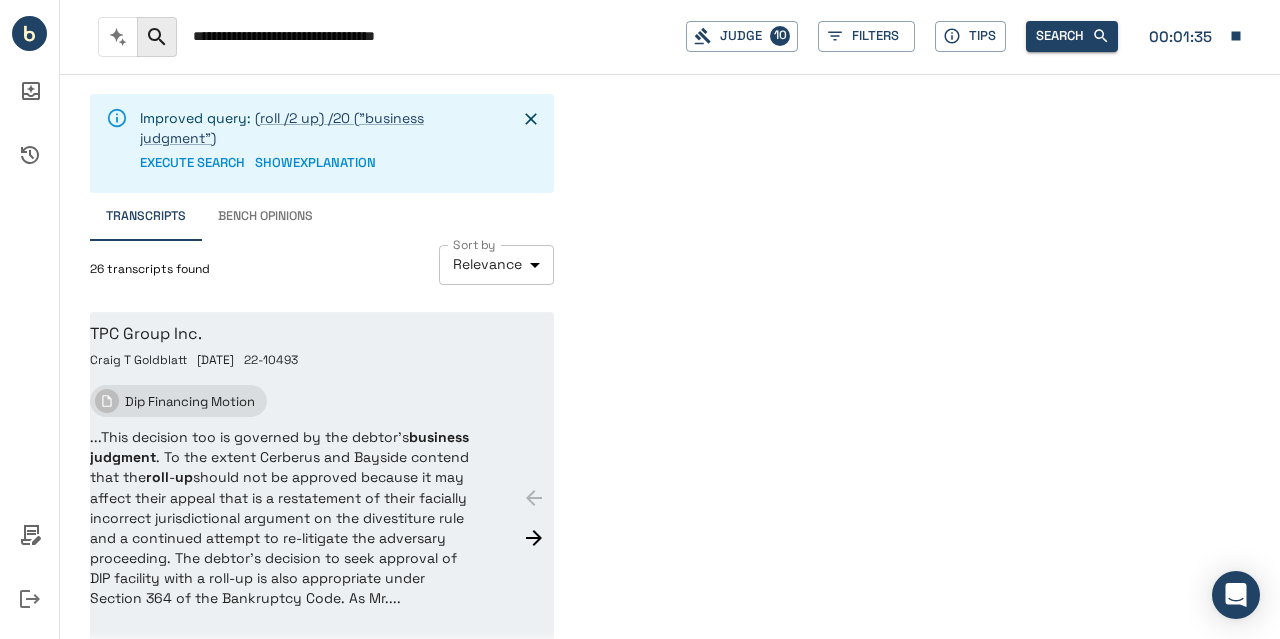 click on "is reasonable and appropriate and that approval of the DIP facility as a package deal should be approved. Mr. Reardon would conclude his testimony by indicating that it is his understanding that the roll-up is subject to the challenge and investigation process provided for in the interim order.
The debtor’s decision to seek approval of DIP facility with a roll-up is also appropriate under Section 364 of the Bankruptcy Code. As Mr...." at bounding box center [284, 517] 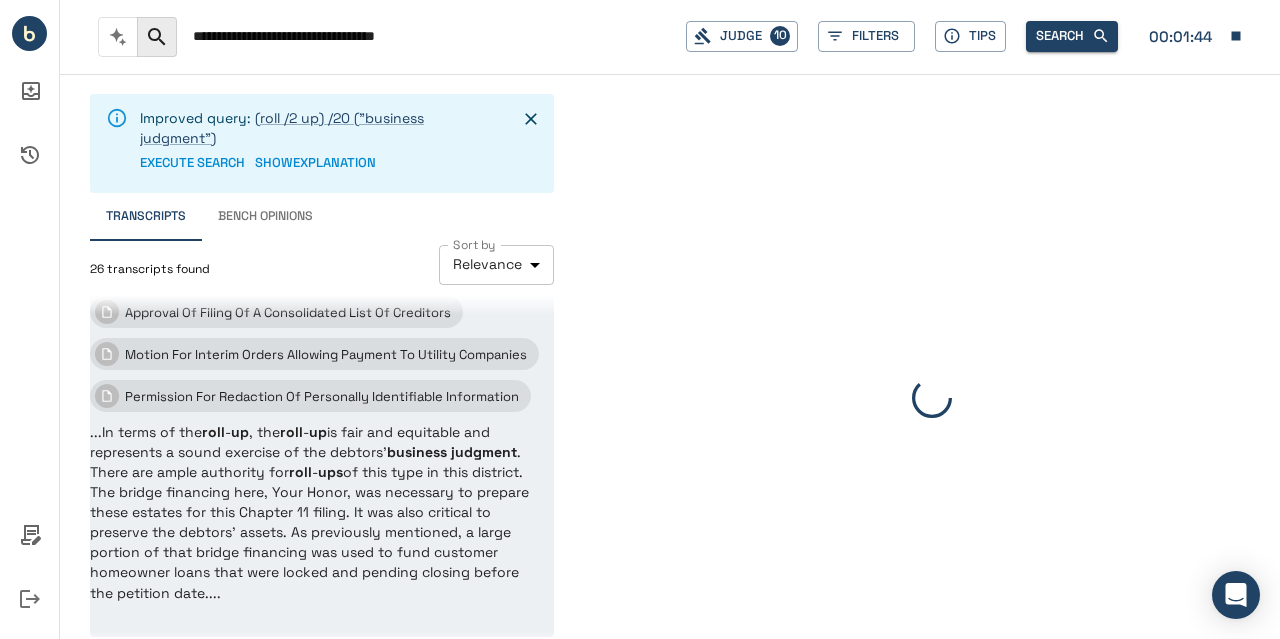 scroll, scrollTop: 806, scrollLeft: 0, axis: vertical 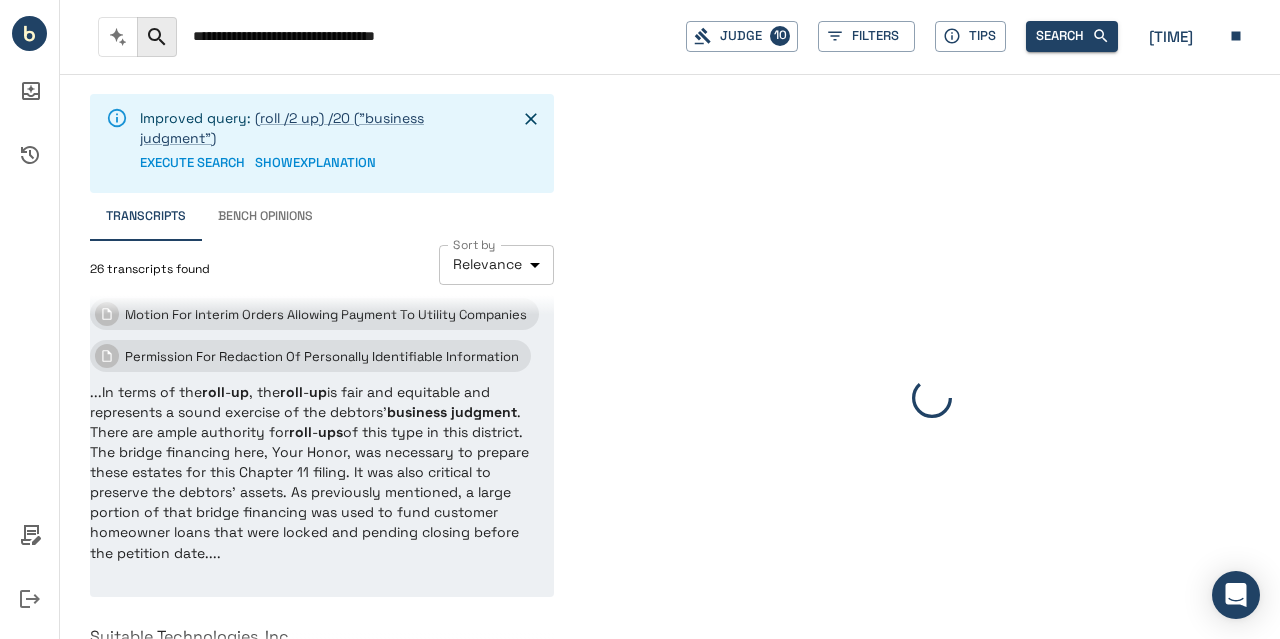 click on "...In terms of the  roll -  up , the  roll - up  is fair and equitable and represents a sound exercise of the debtors'  business   judgment .   There are ample authority for  roll -   ups  of this type in this district.
The bridge financing here, Your Honor, was necessary to prepare these estates for this Chapter 11 filing.   It was also critical to preserve the debtors' assets.   As previously mentioned, a large portion of that bridge financing was used to fund customer homeowner loans that were locked and pending closing before the petition date...." at bounding box center (313, 472) 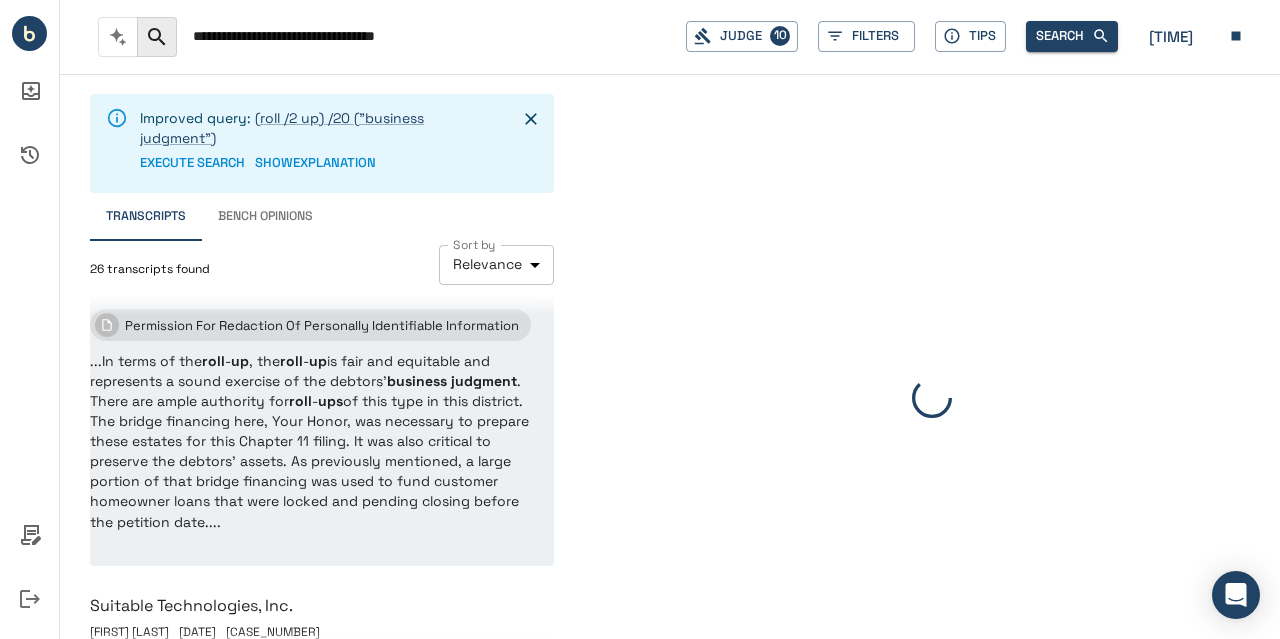 scroll, scrollTop: 838, scrollLeft: 0, axis: vertical 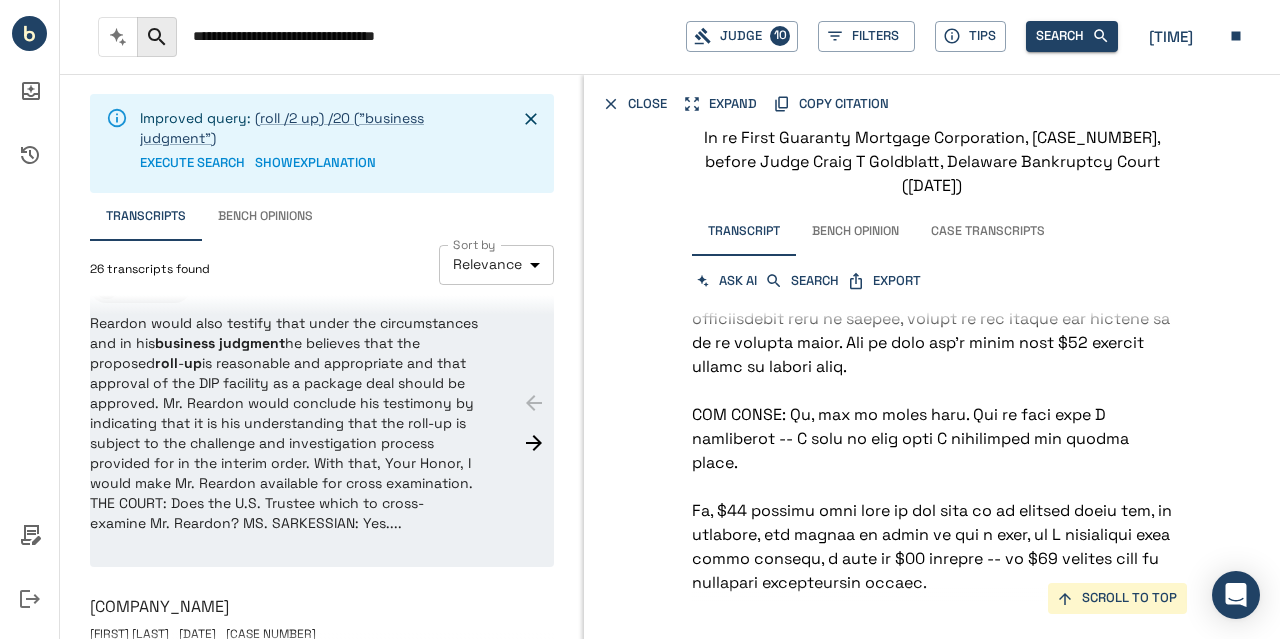 click on "...Reardon would also testify that under the circumstances and in his  business   judgment  he believes that the proposed  roll - up  is reasonable and appropriate and that approval of the [FINANCING_TYPE] facility as a package deal should be approved.   Mr. Reardon would conclude his testimony by indicating that it is his understanding that the roll-up is subject to the challenge and investigation process provided for in the interim order.
With that, Your Honor, I would make Mr. Reardon available for cross examination.
THE COURT:   Does the U.S. Trustee which to cross-examine Mr. Reardon?
MS. SARKESSIAN:   Yes...." at bounding box center (284, 423) 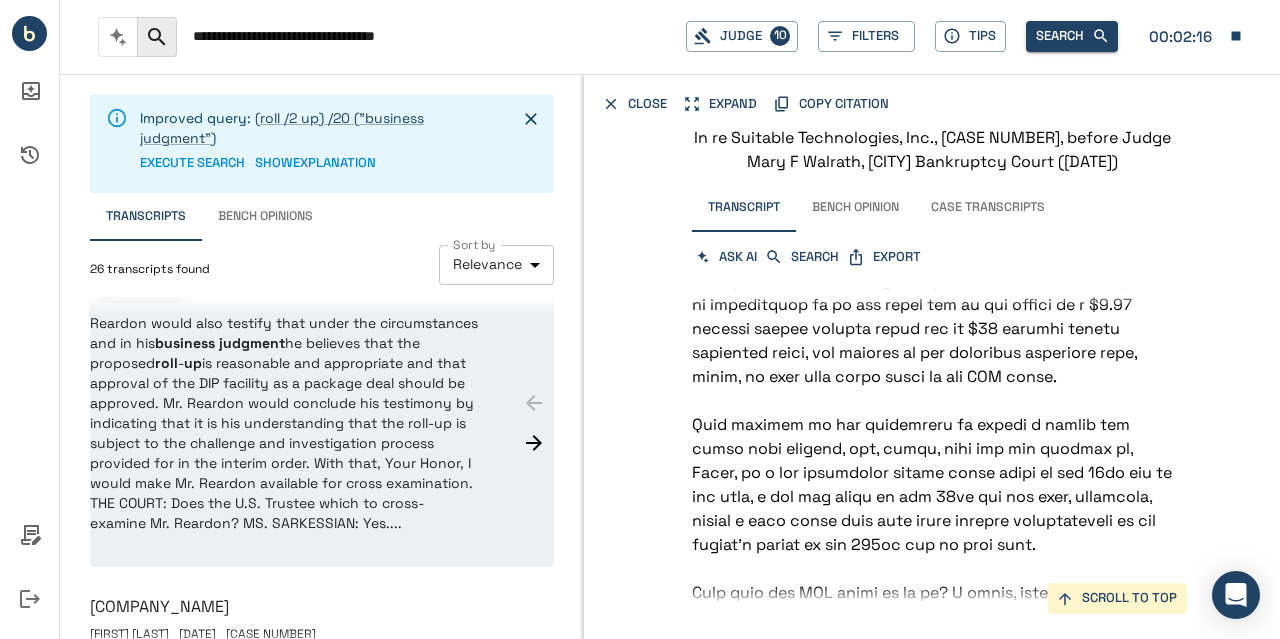 scroll, scrollTop: 14754, scrollLeft: 0, axis: vertical 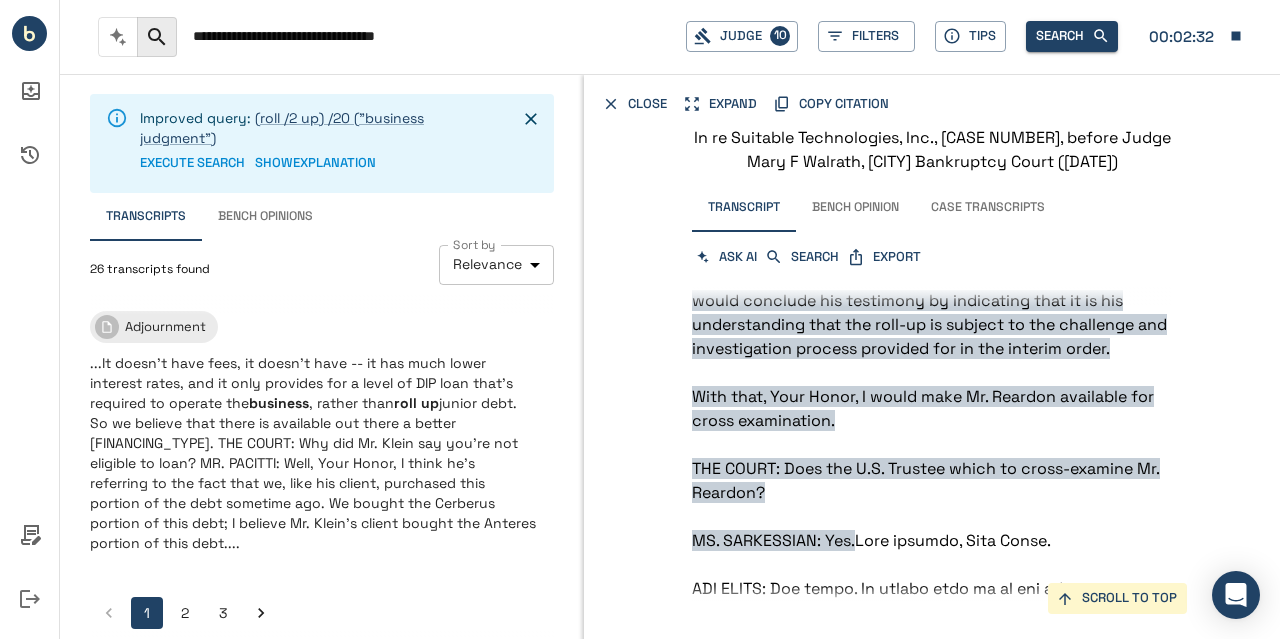 click on "2" at bounding box center (185, 613) 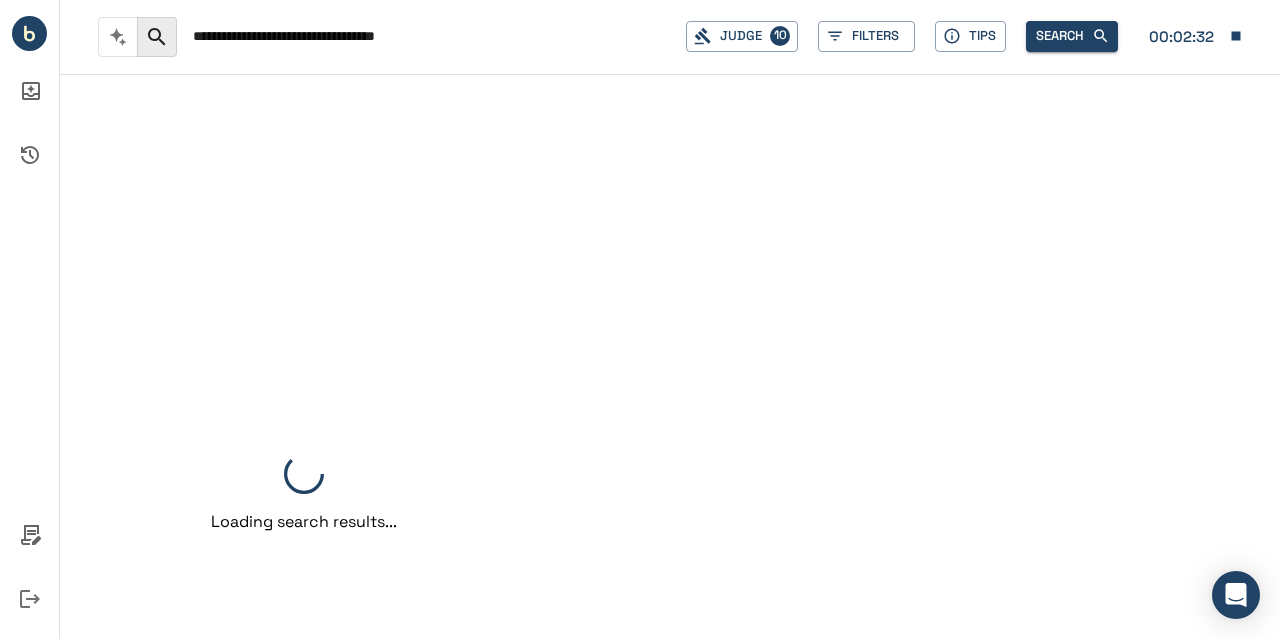scroll, scrollTop: 0, scrollLeft: 0, axis: both 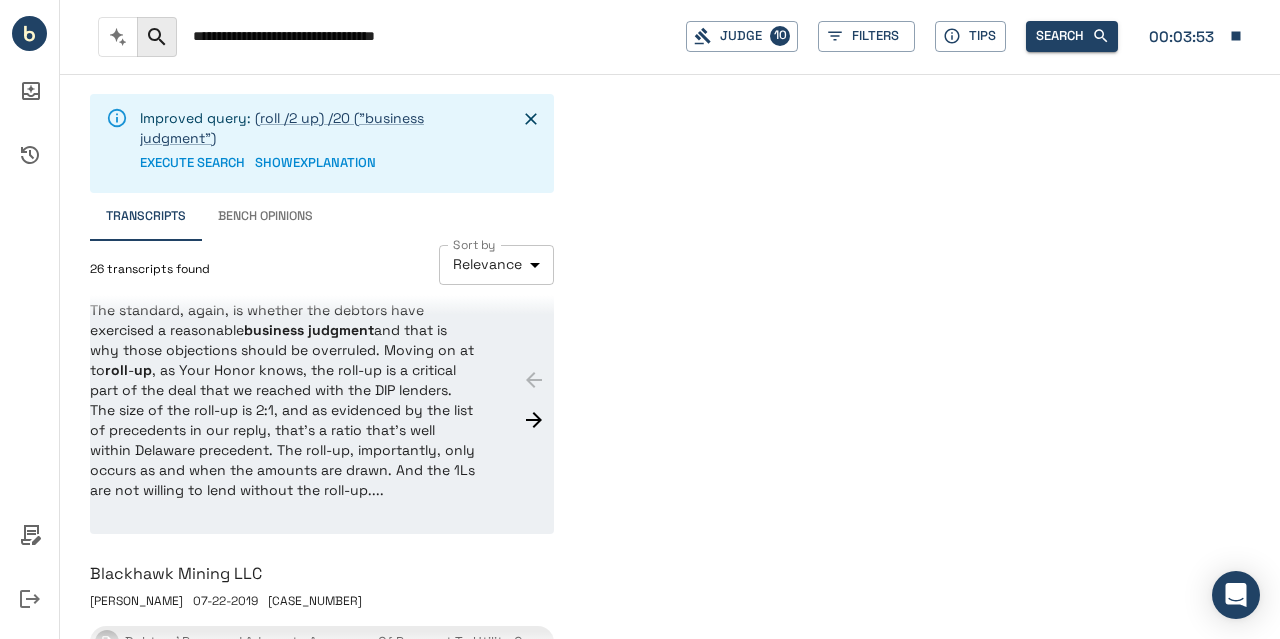 click on "...The standard, again, is whether the debtors have exercised a reasonable  business   judgment  and that is why those objections should be overruled.
Moving on at to  roll - up , as Your Honor knows, the roll-up is a critical part of the deal that we reached with the DIP lenders.   The size of the roll-up is 2:1, and as evidenced by the list of precedents in our reply, that's a ratio that's well within Delaware precedent.    The roll-up, importantly, only occurs as and when the amounts are drawn.
And the 1Ls are not willing to lend without the roll-up...." at bounding box center (284, 400) 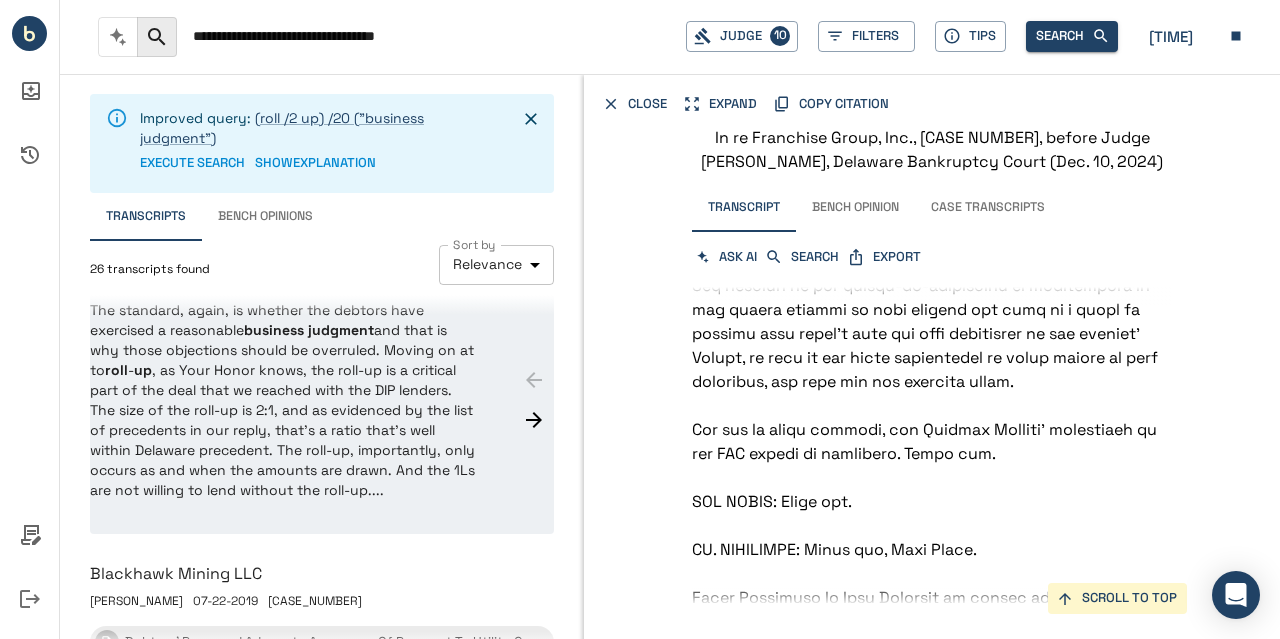 scroll, scrollTop: 219134, scrollLeft: 0, axis: vertical 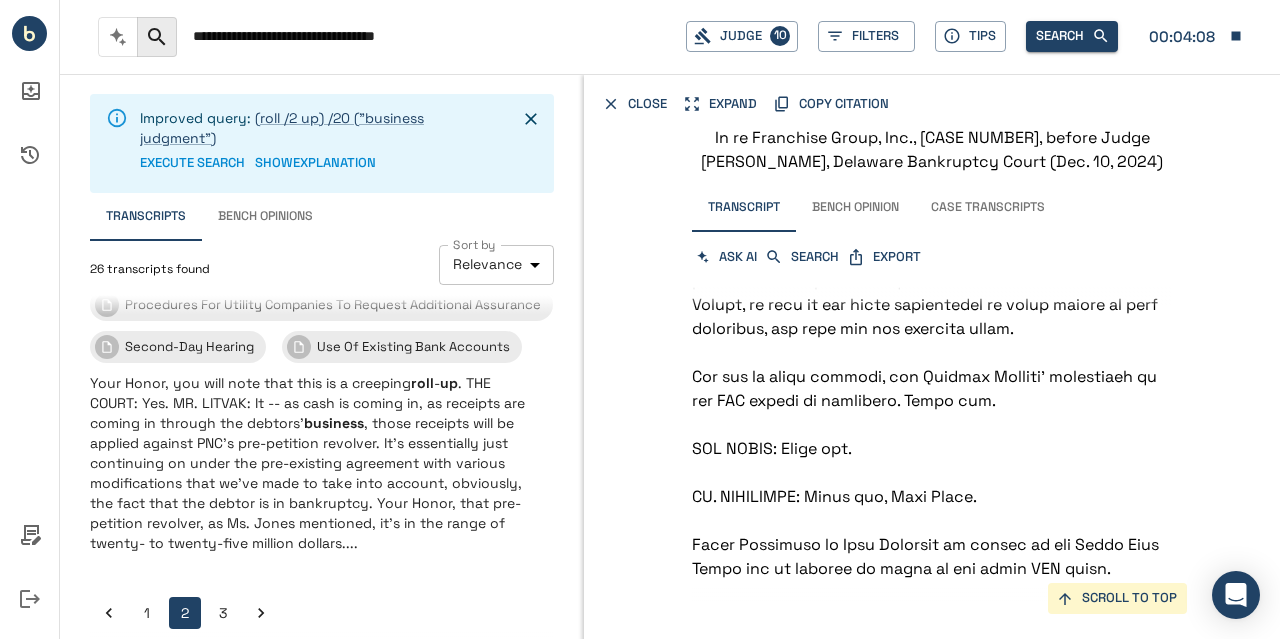click on "3" at bounding box center (223, 613) 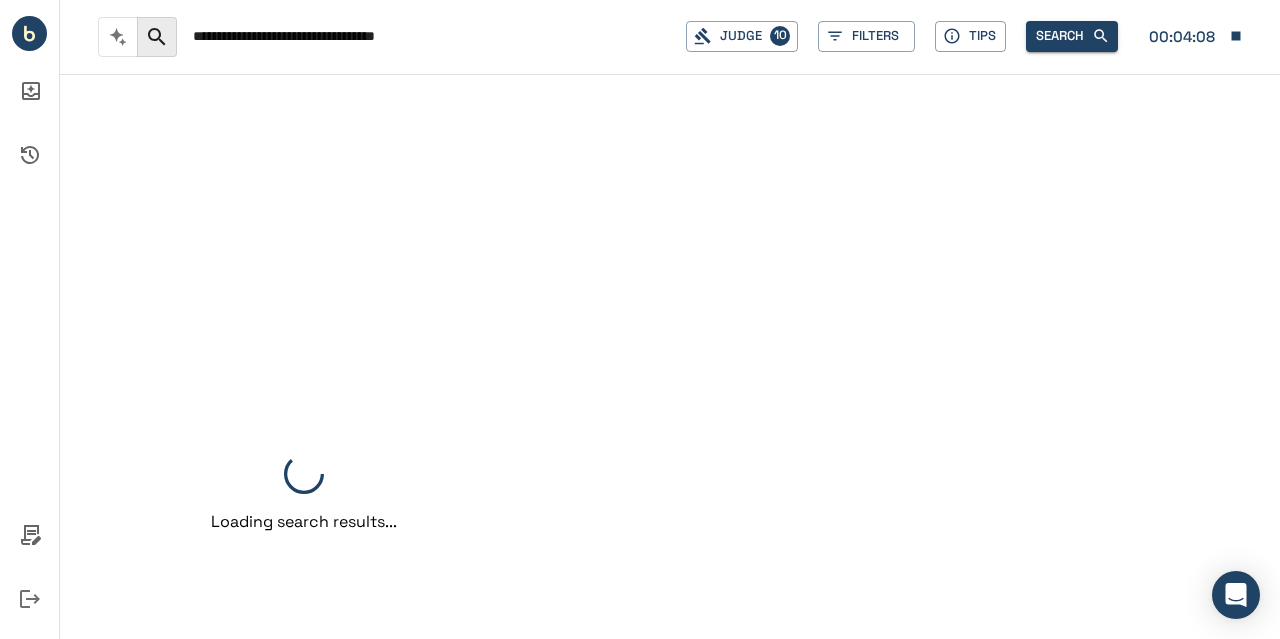 scroll, scrollTop: 0, scrollLeft: 0, axis: both 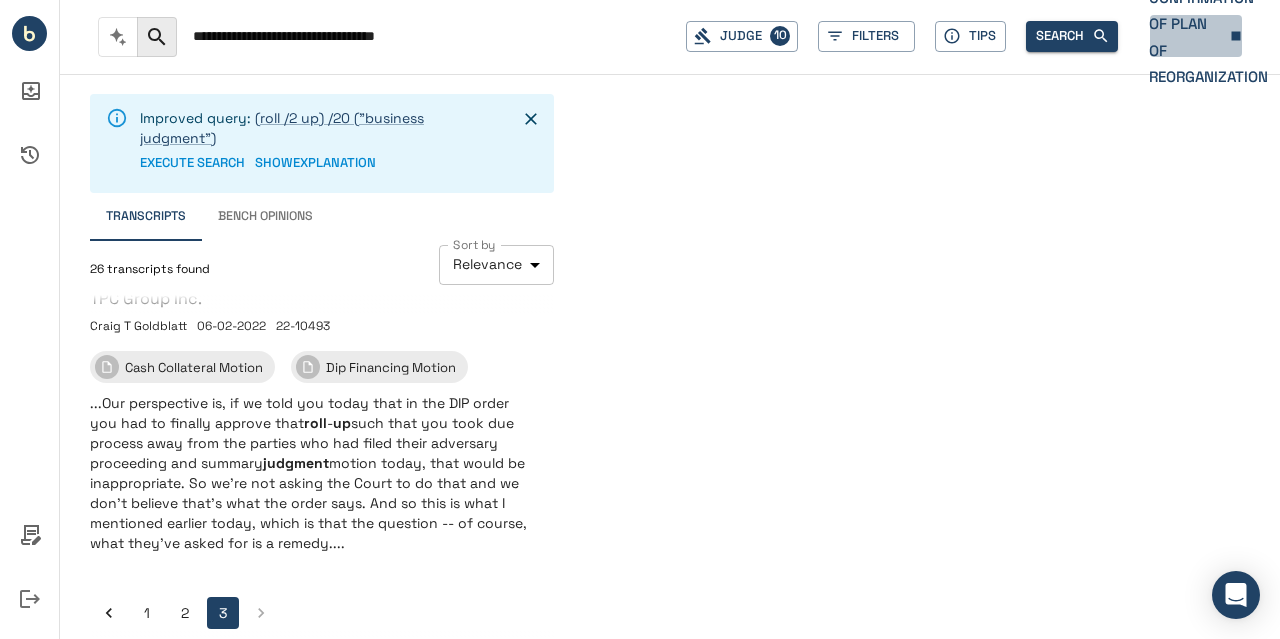 click 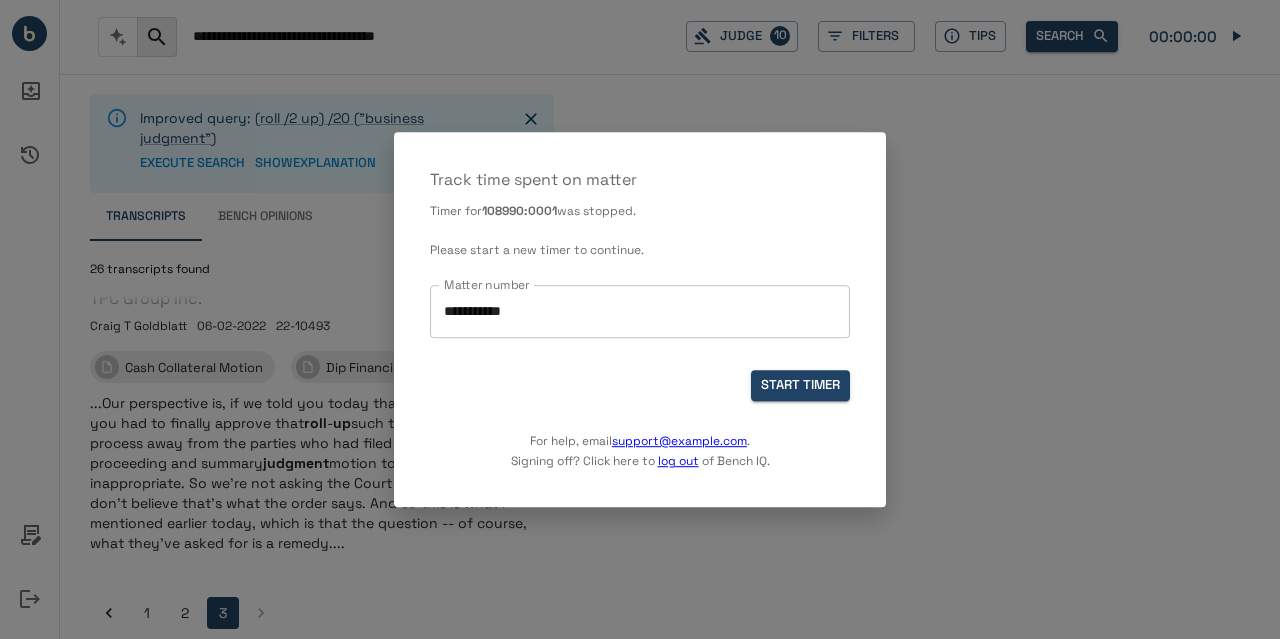 click at bounding box center (640, 319) 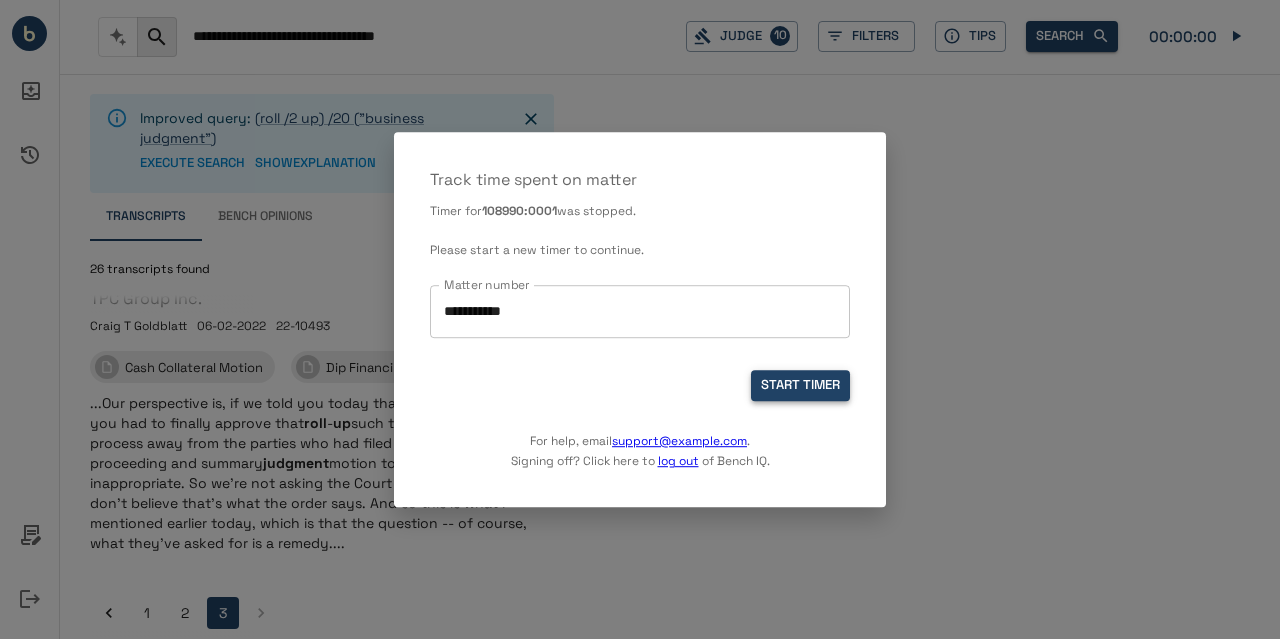 click on "START TIMER" at bounding box center [800, 386] 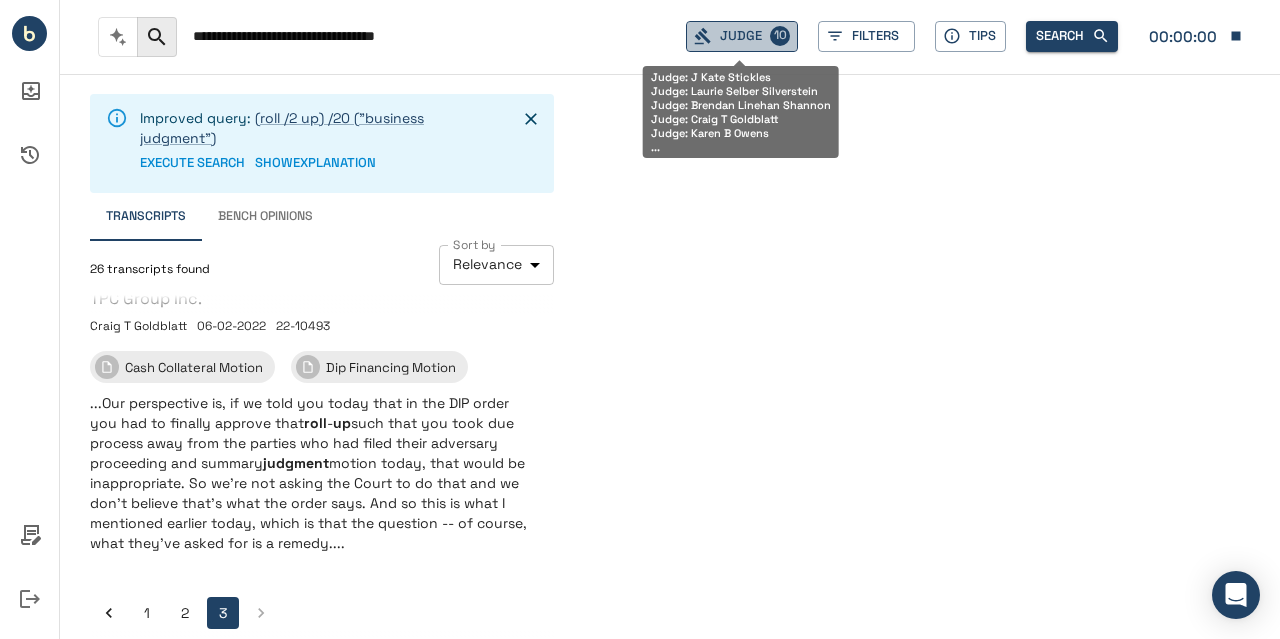 click on "Judge 10" at bounding box center [742, 36] 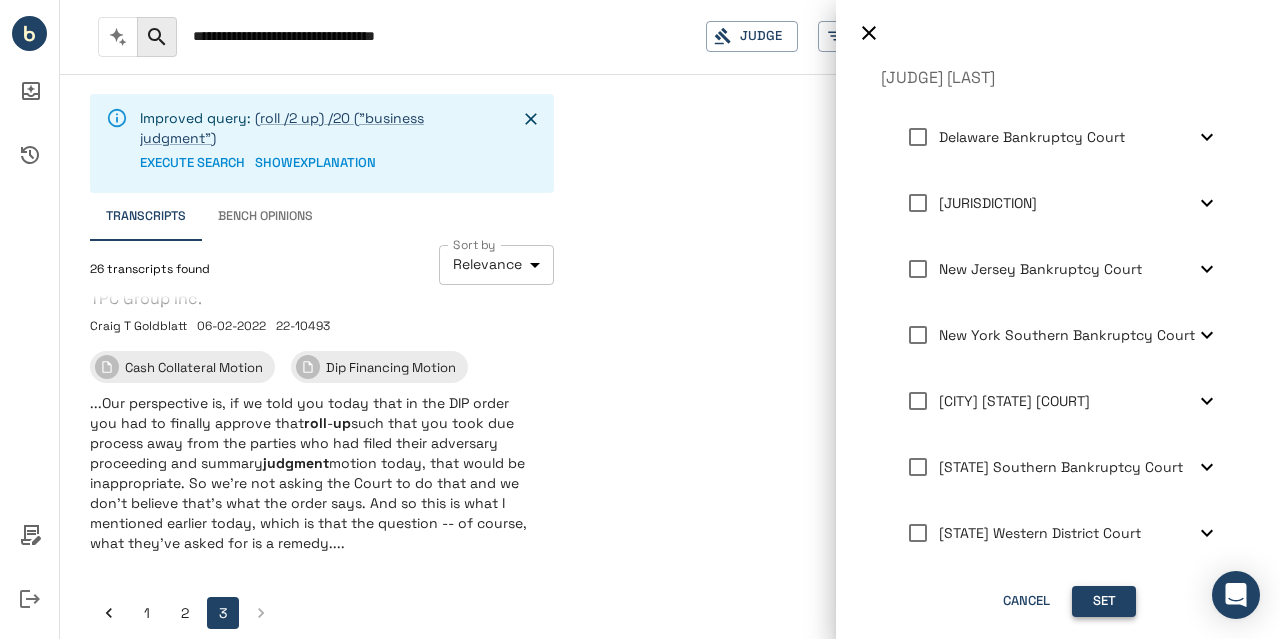 click on "Set" at bounding box center (1104, 601) 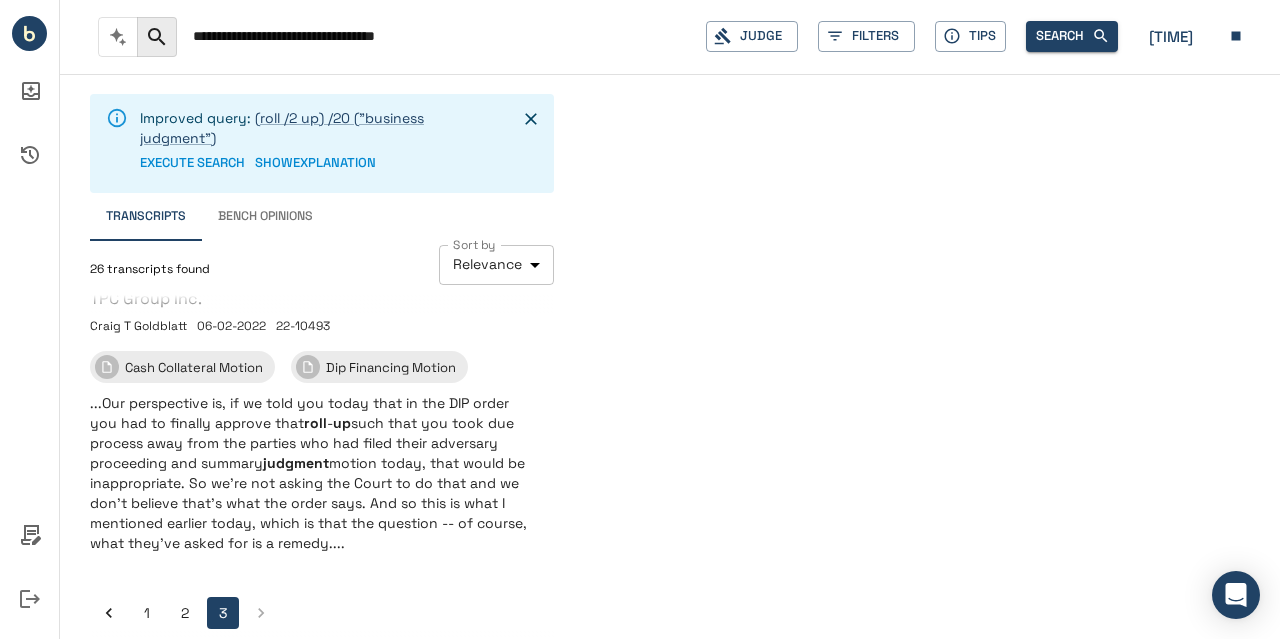 click on "**********" at bounding box center [441, 36] 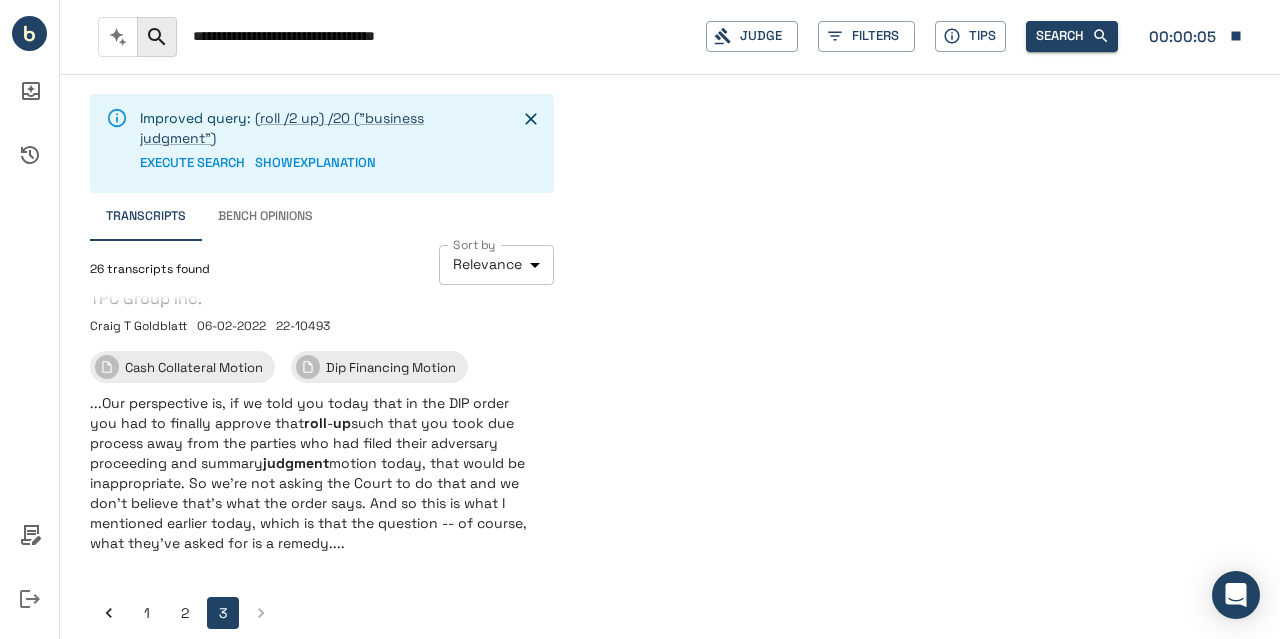 click on "**********" at bounding box center (441, 36) 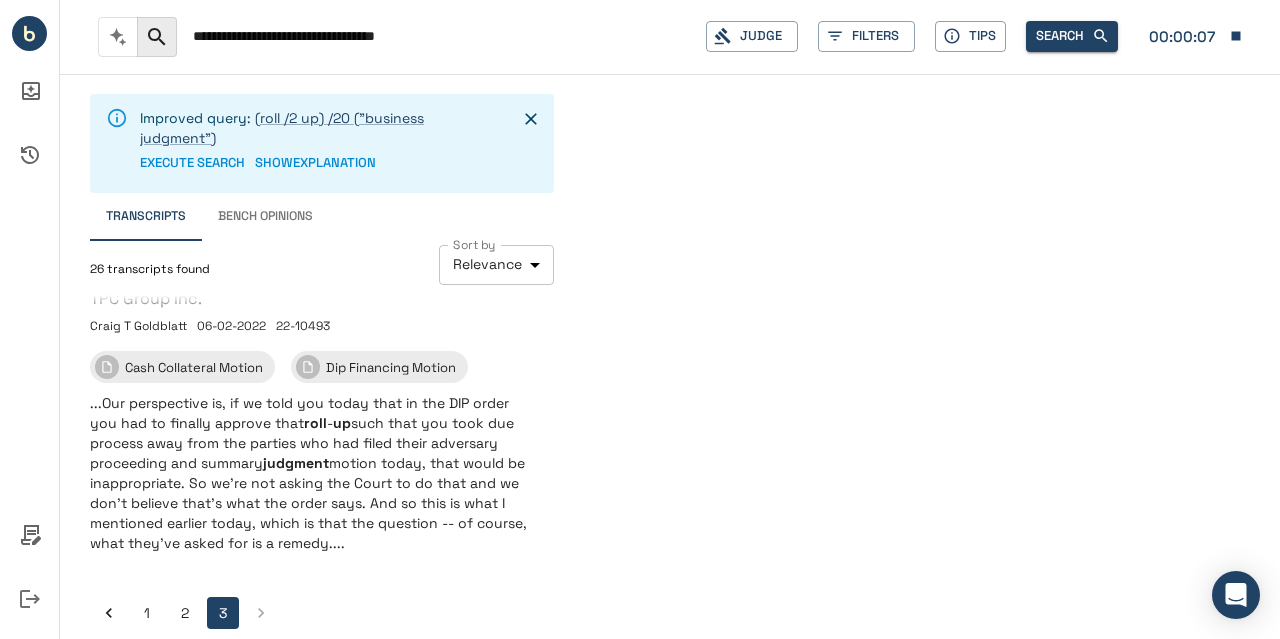 drag, startPoint x: 425, startPoint y: 33, endPoint x: 296, endPoint y: 42, distance: 129.31357 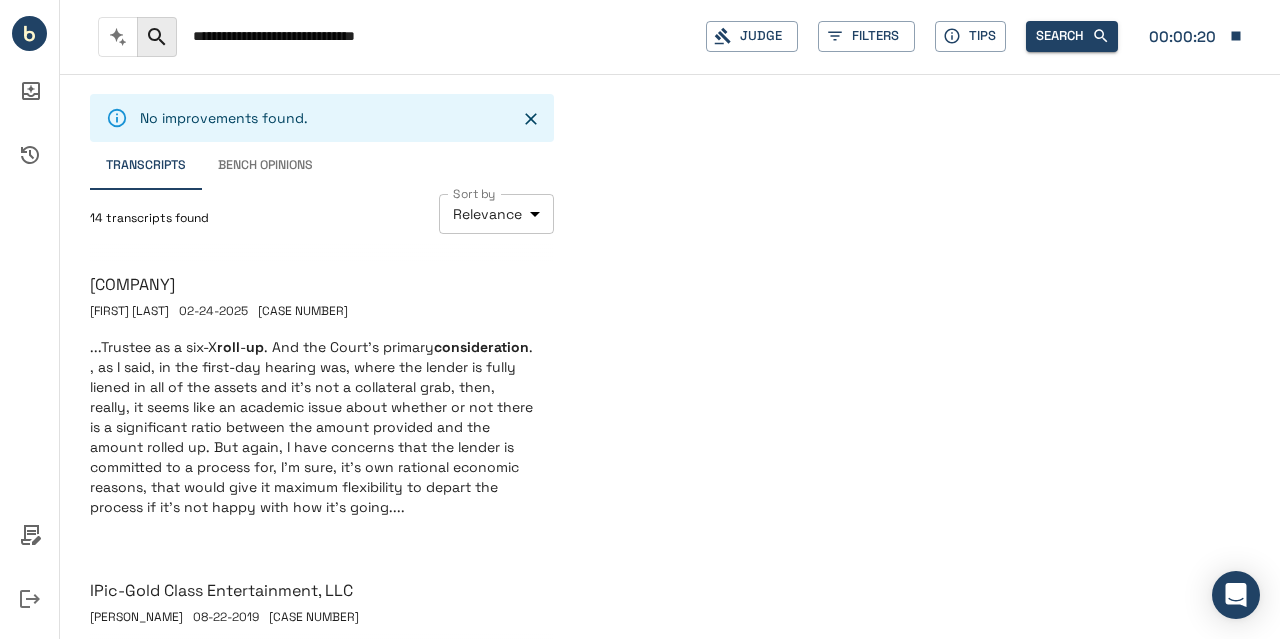 scroll, scrollTop: 762, scrollLeft: 0, axis: vertical 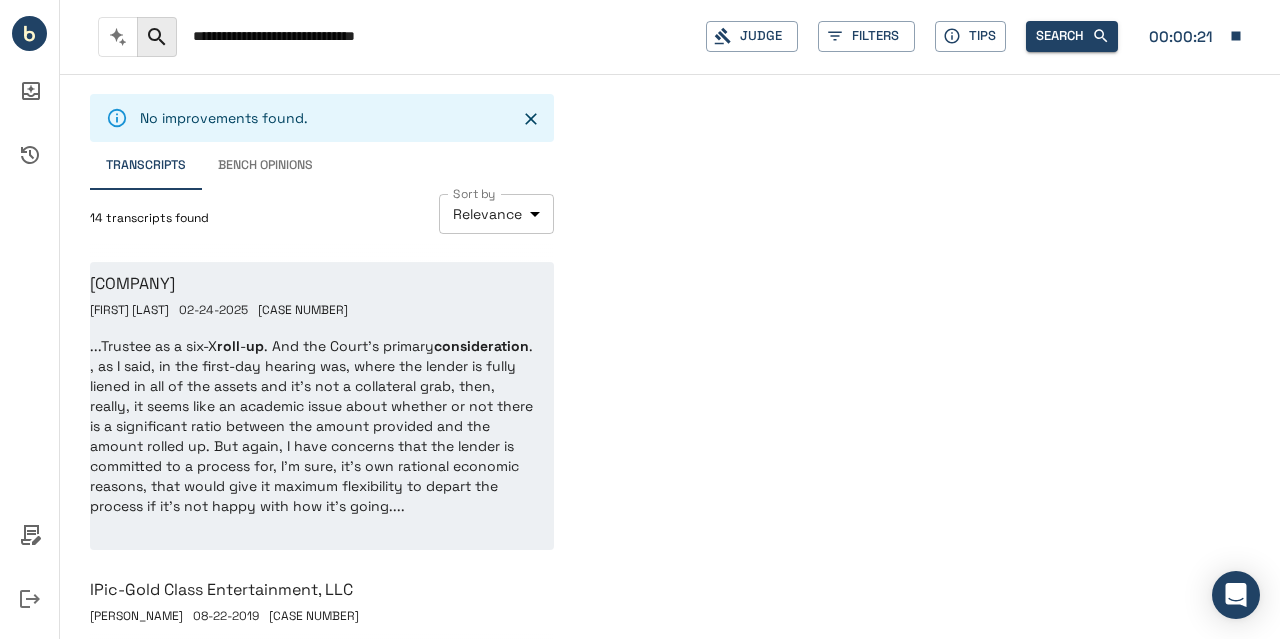 type on "**********" 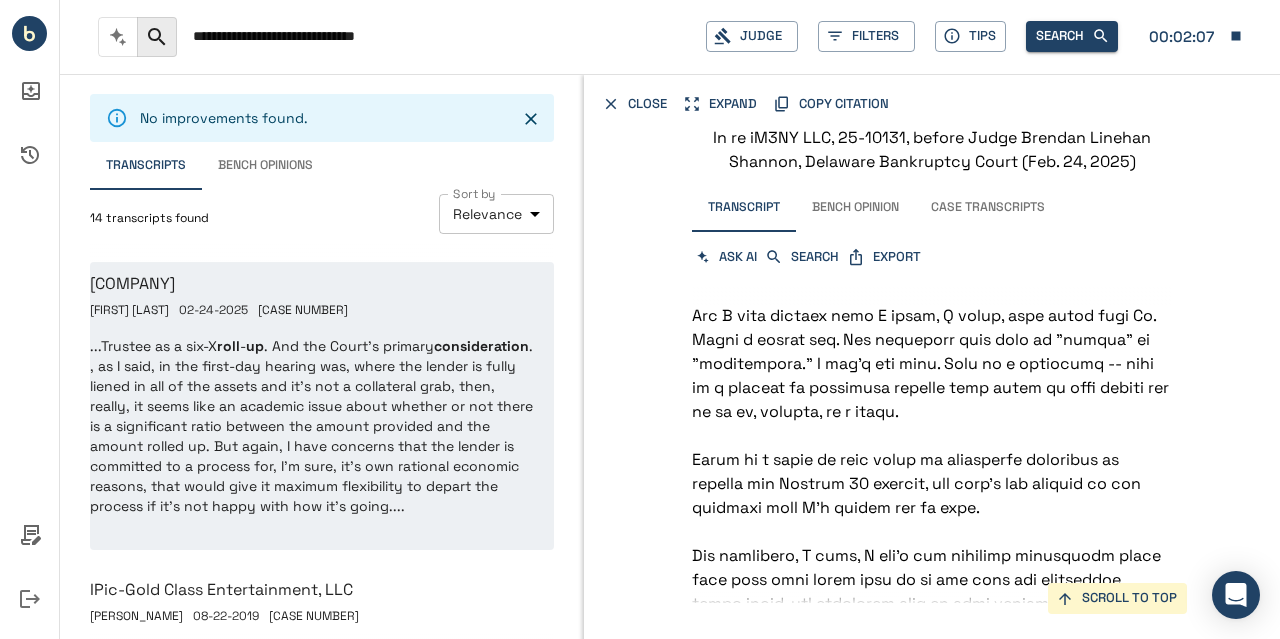 scroll, scrollTop: 15916, scrollLeft: 0, axis: vertical 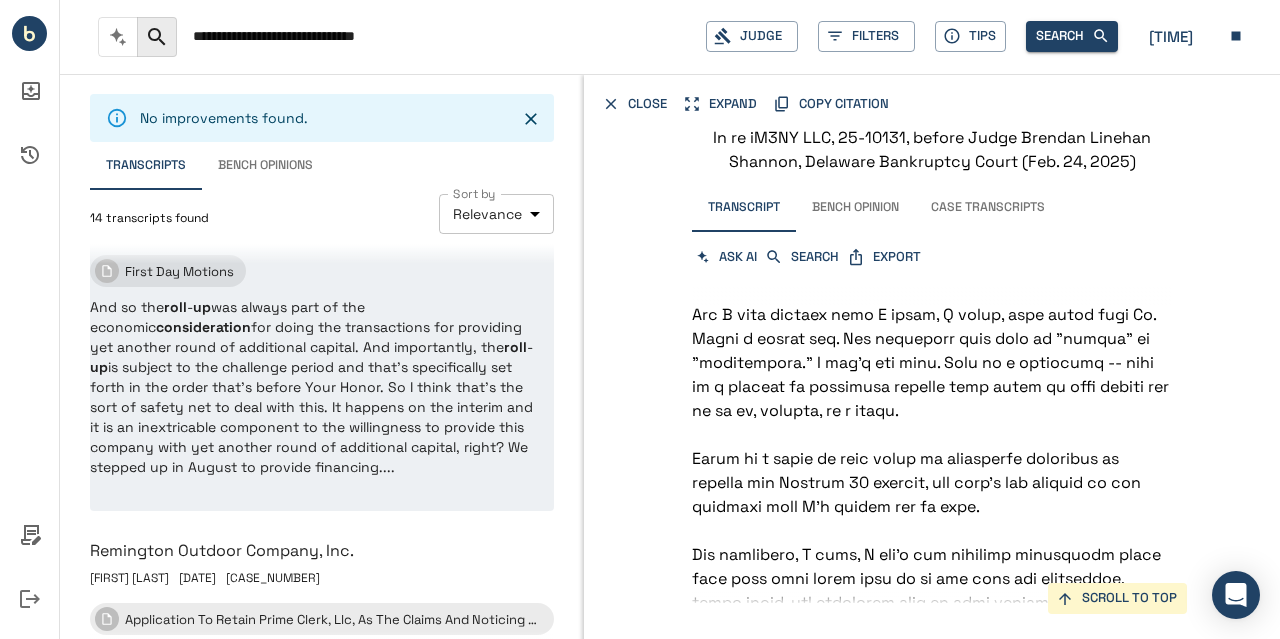 click on "And so the roll - up was always part of the economic consideration for doing the transactions for providing yet another round of additional capital. And importantly, the roll - up is subject to the challenge period and that’s specifically set forth in the order that’s before Your Honor. So I think that’s the sort of safety net to deal with this. It happens on the interim and it is an inextricable component to the willingness to provide this company with yet another round of additional capital, right?
We stepped up in August to provide financing...." at bounding box center (313, 387) 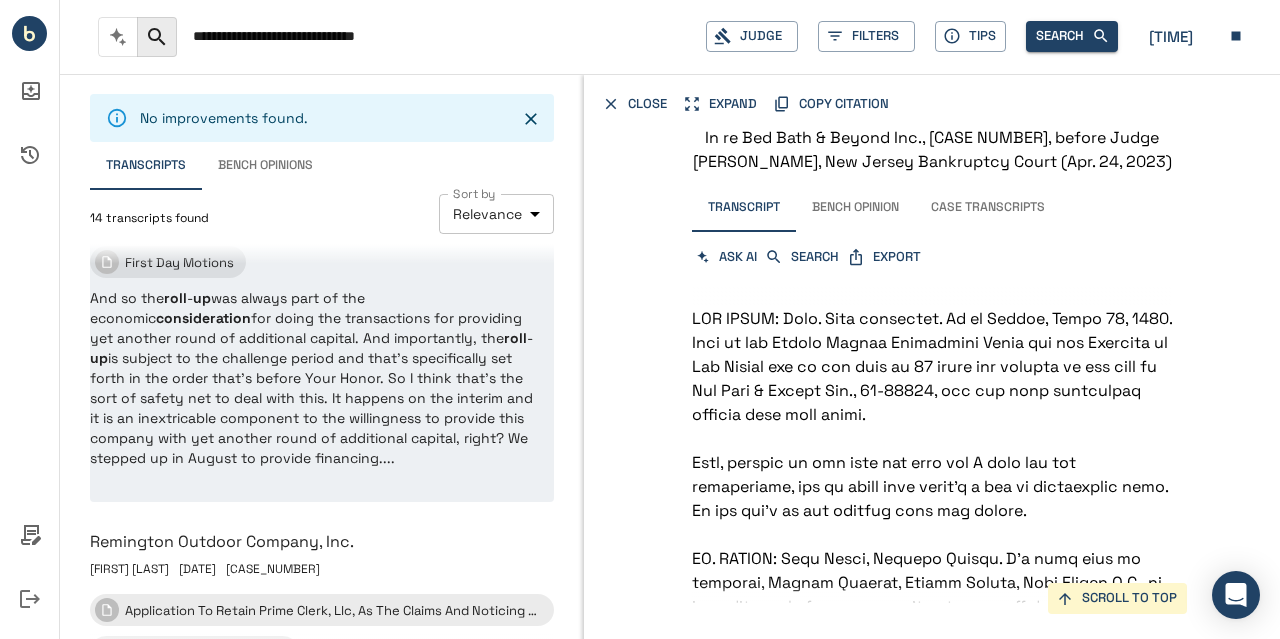 scroll, scrollTop: 2020, scrollLeft: 0, axis: vertical 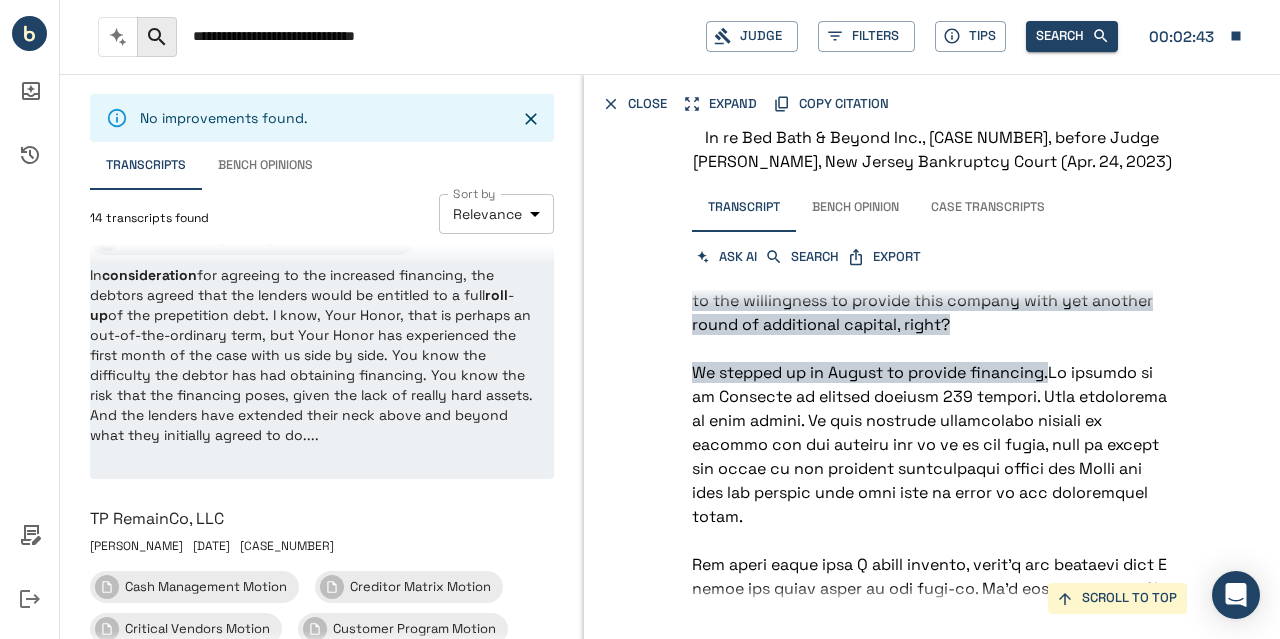 click on "In  consideration  for agreeing to the increased financing, the debtors agreed that the lenders would be entitled to a full  roll - up  of the prepetition debt.    I know, Your Honor, that is perhaps an out-of-the-ordinary term, but Your Honor has experienced the first month of the case with us side by side.  You know the difficulty the debtor has had obtaining financing.   You know the risk that the financing poses, given the lack of really hard assets.    And the lenders have extended their neck above and beyond what they initially agreed to do...." at bounding box center (313, 355) 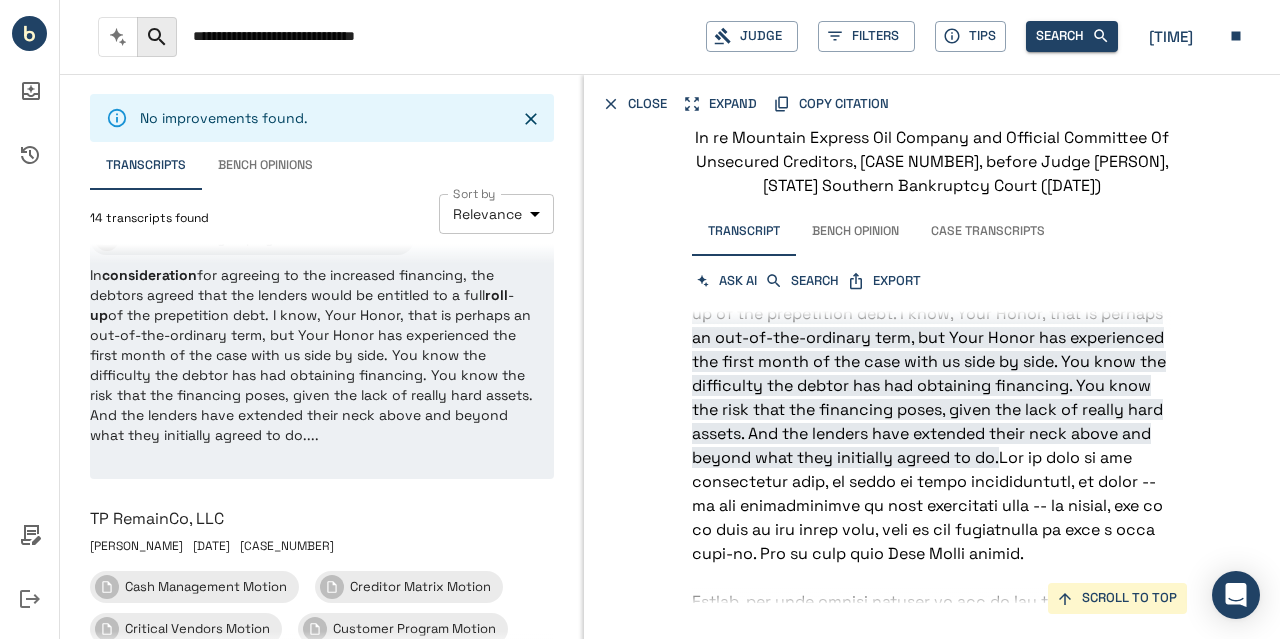 scroll, scrollTop: 3270, scrollLeft: 0, axis: vertical 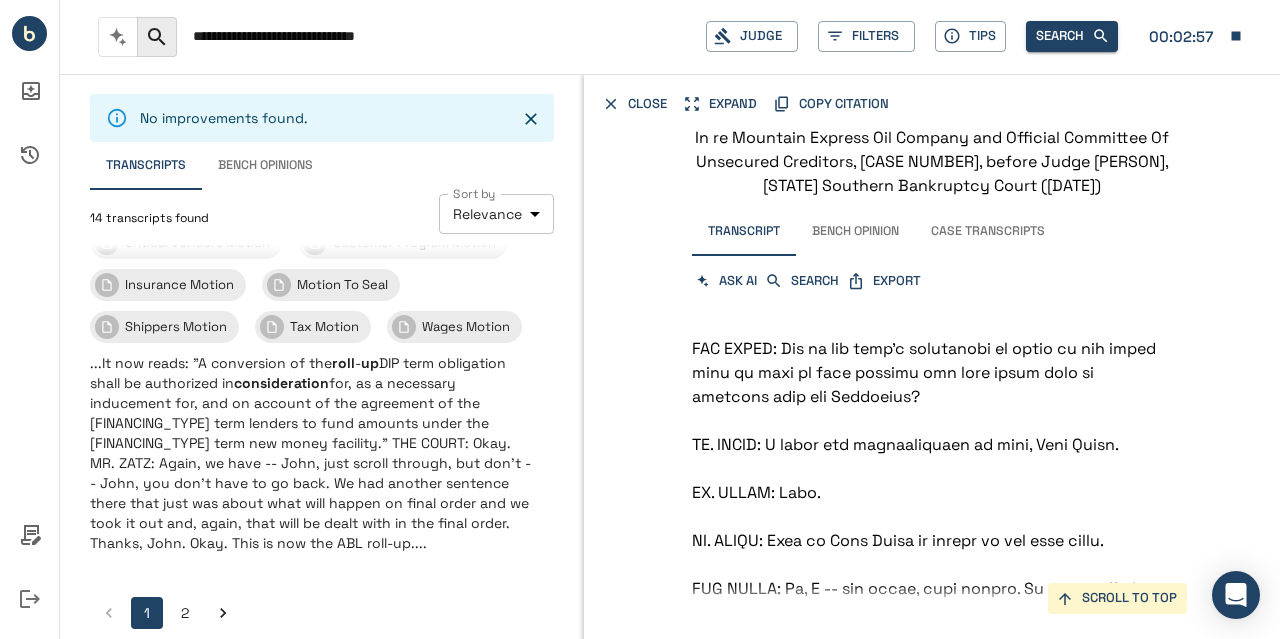 click on "2" at bounding box center [185, 613] 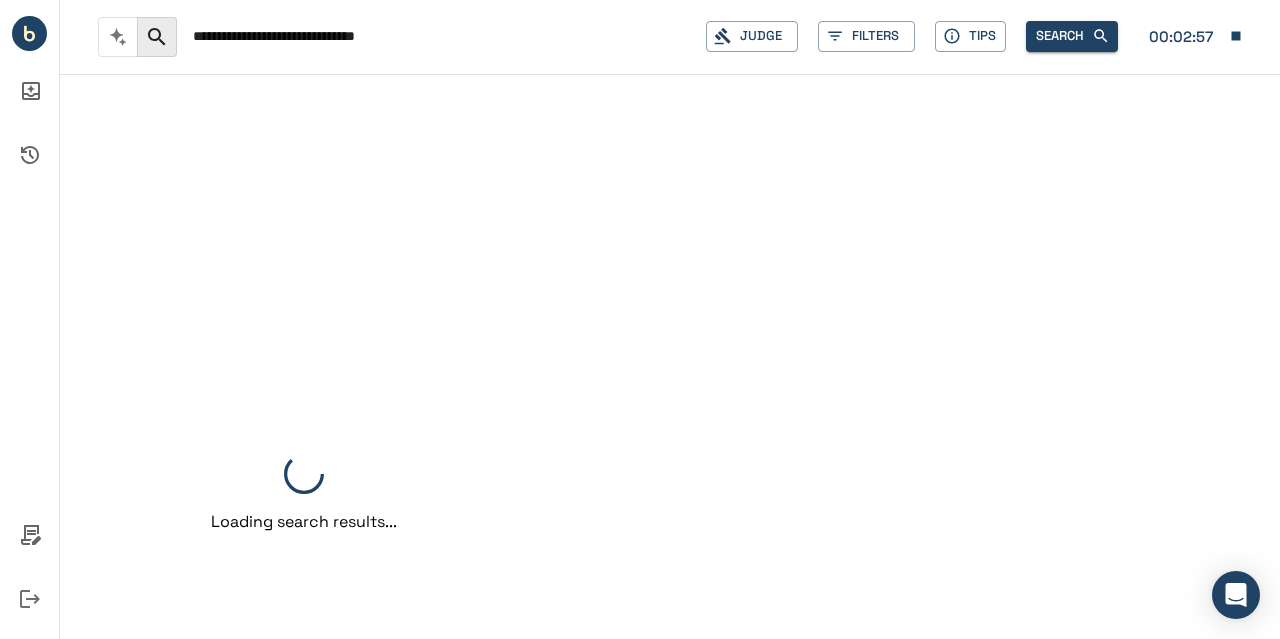 scroll, scrollTop: 0, scrollLeft: 0, axis: both 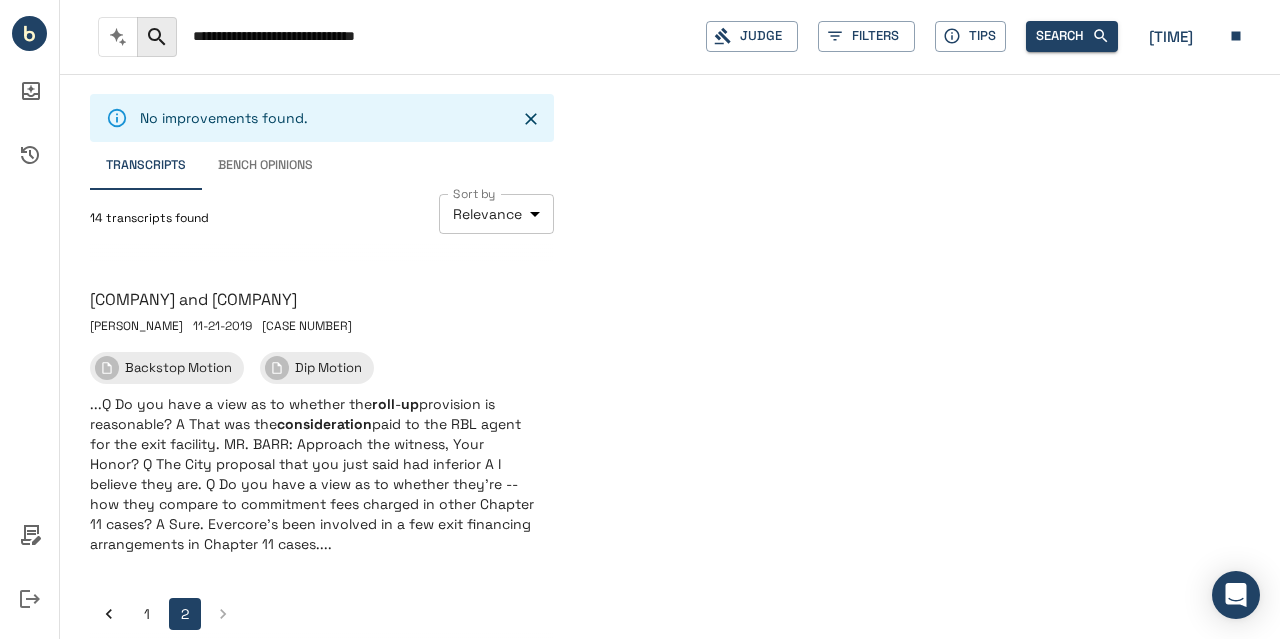 click 